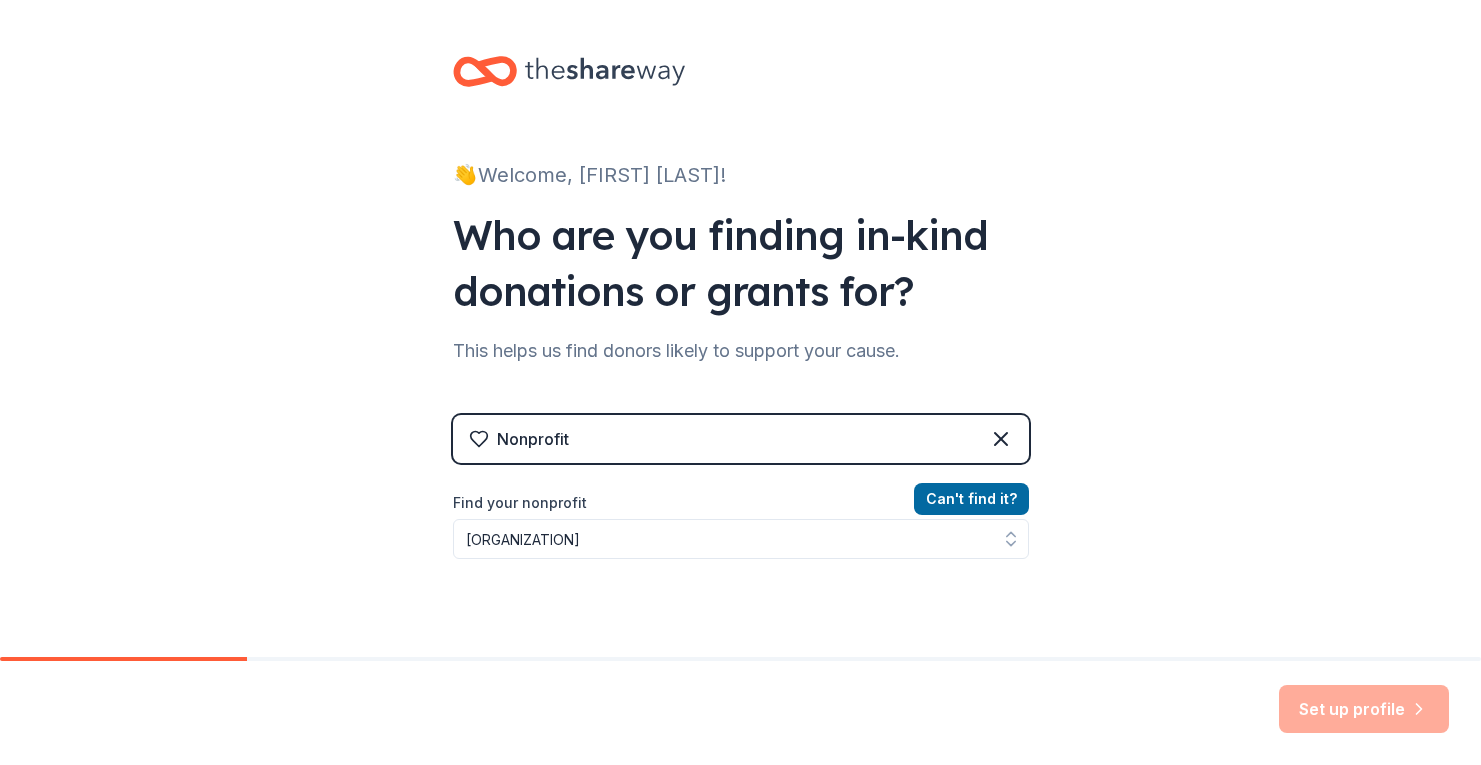 scroll, scrollTop: 0, scrollLeft: 0, axis: both 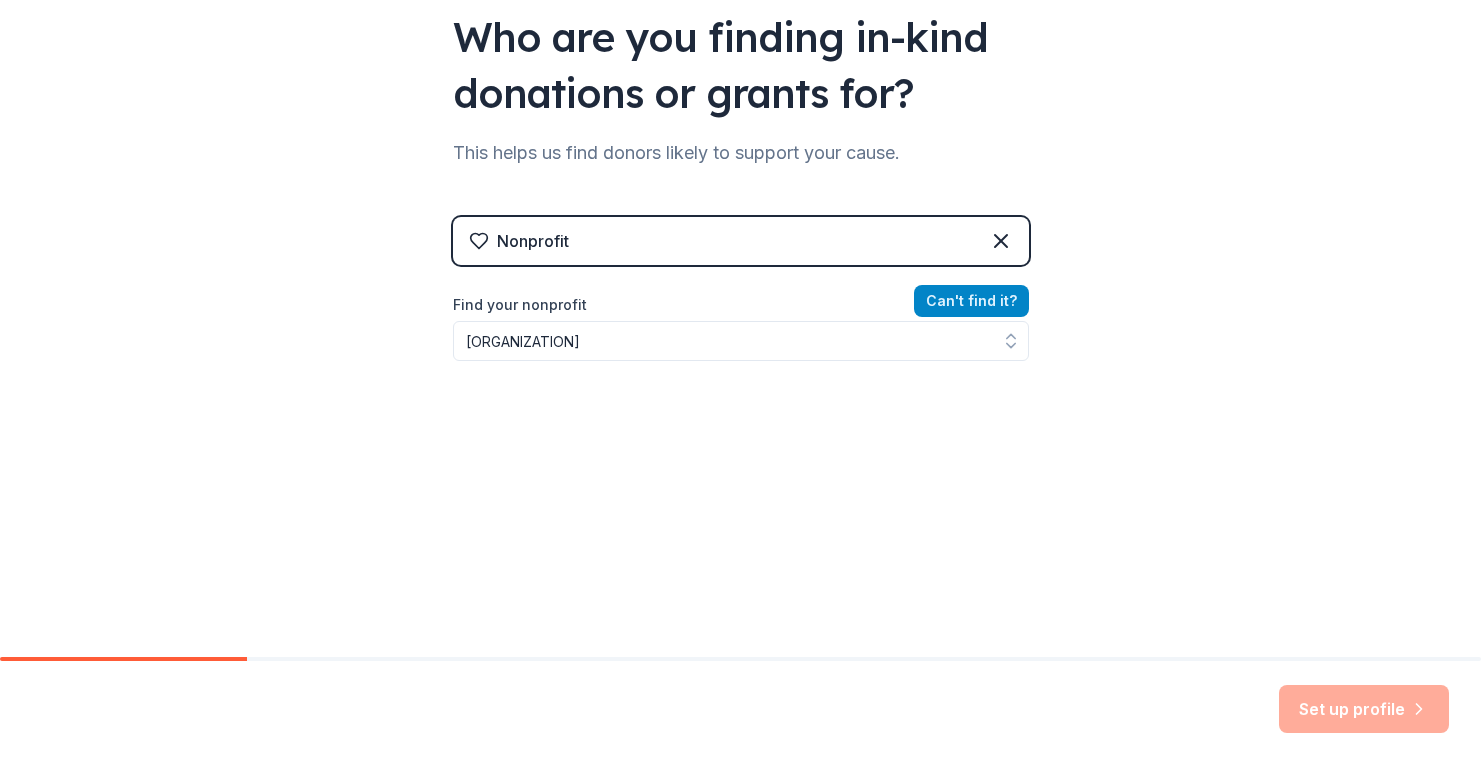 click on "Can ' t find it?" at bounding box center [971, 301] 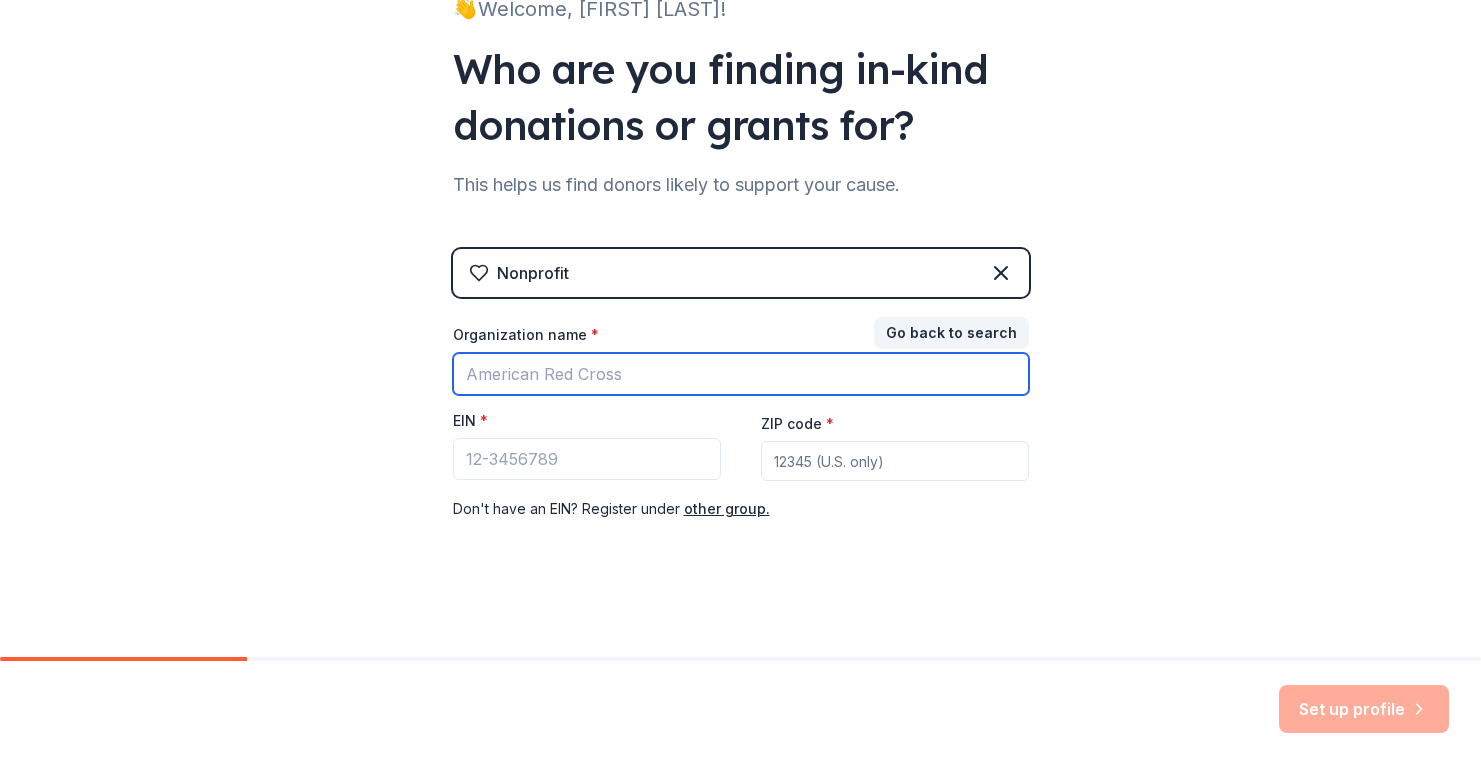 click on "Organization name *" at bounding box center [741, 374] 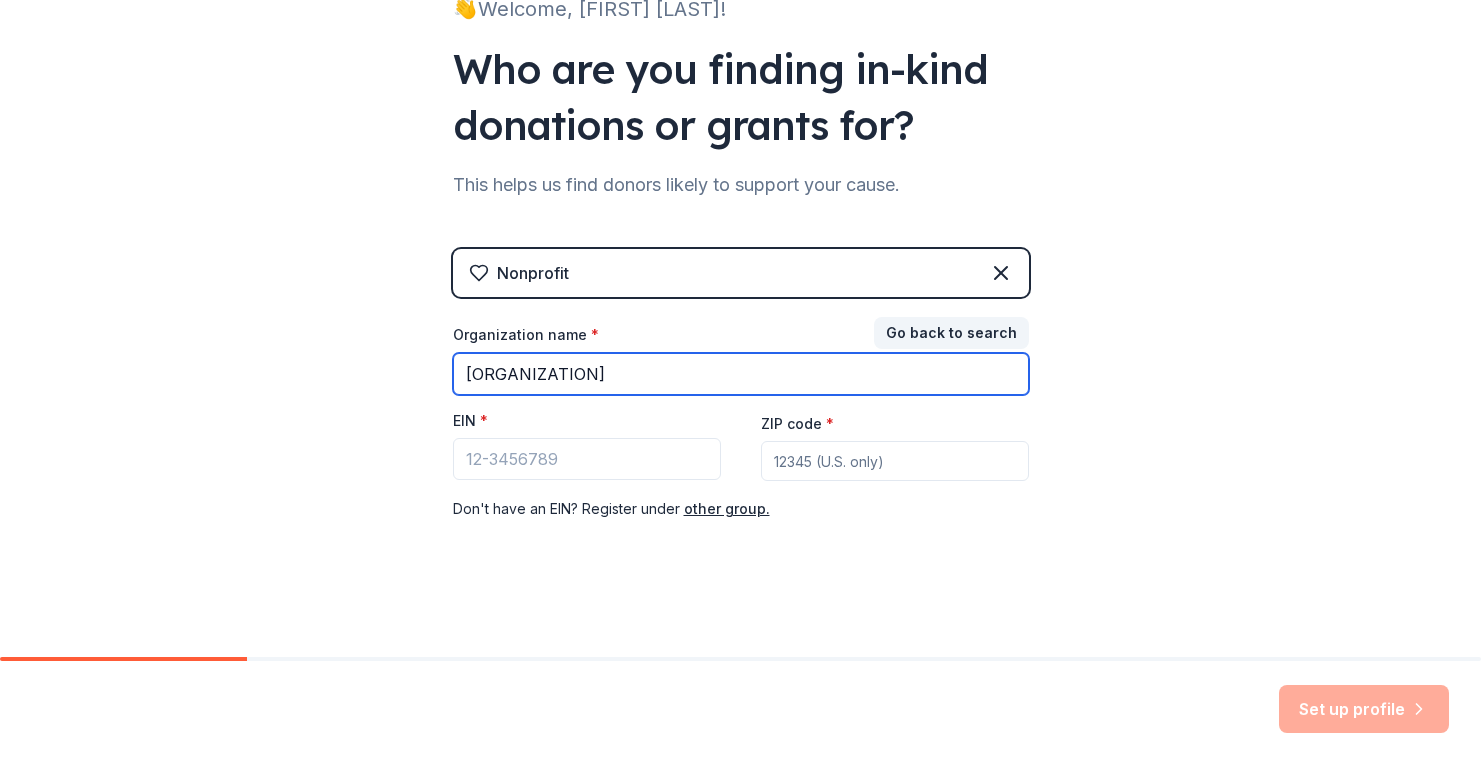 type on "[ORGANIZATION]" 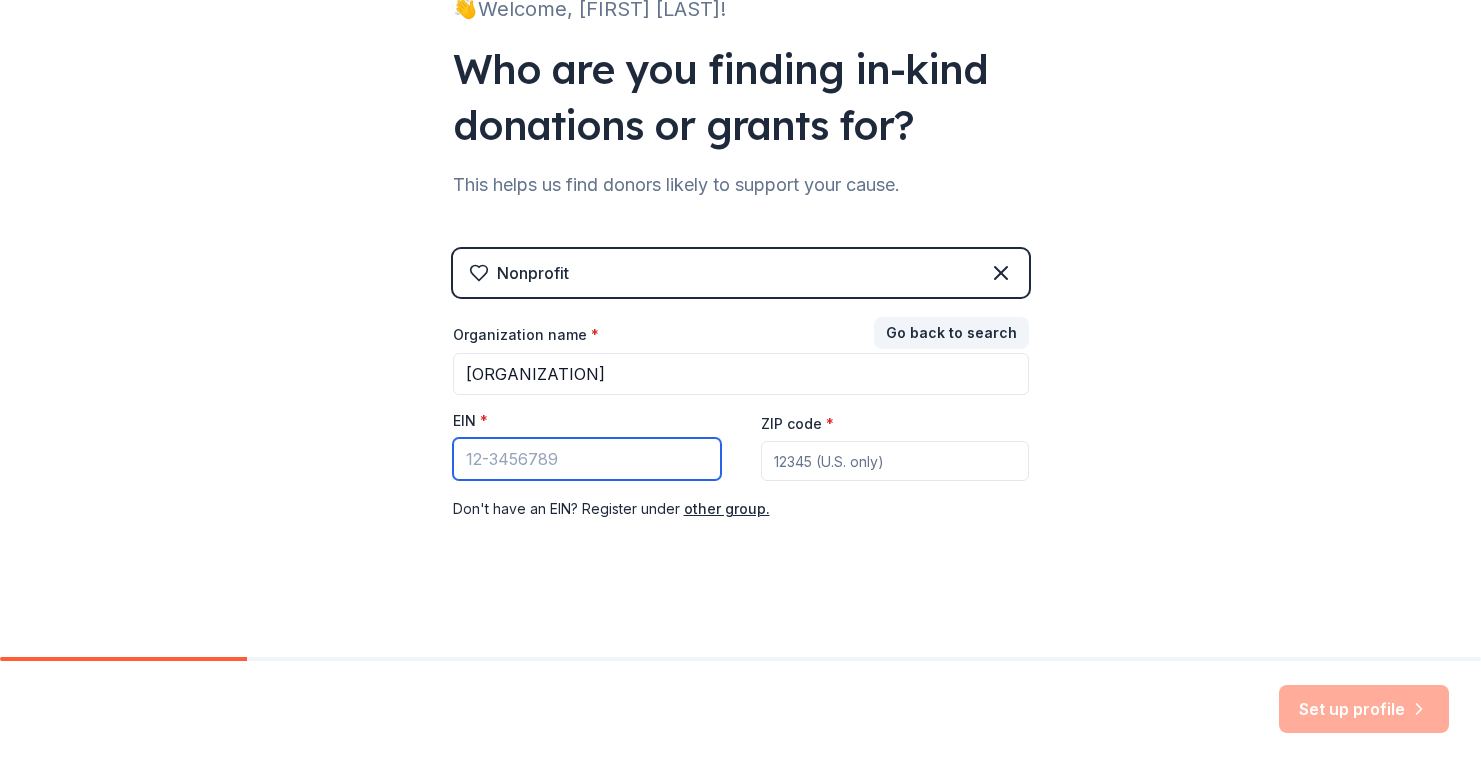click on "EIN *" at bounding box center (587, 459) 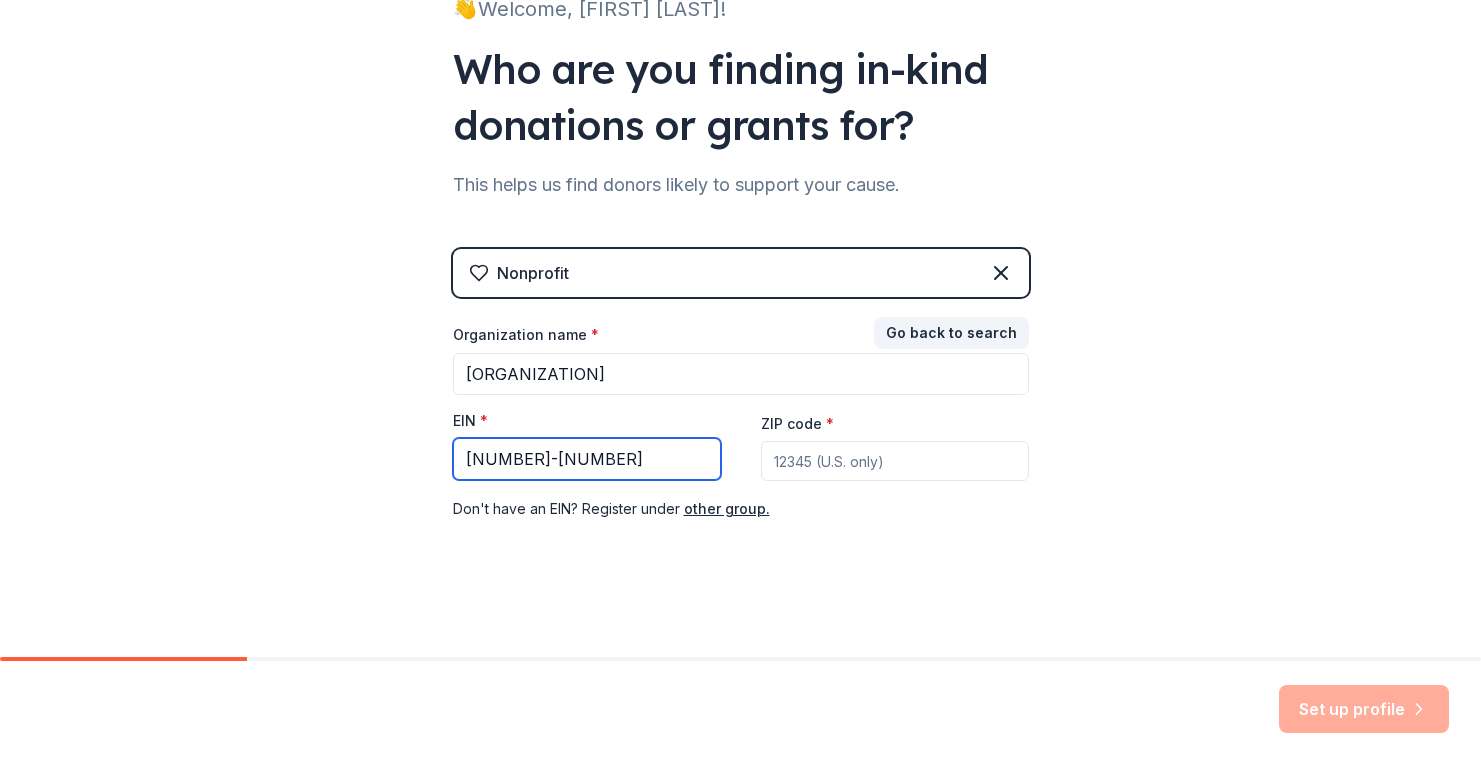 type on "[NUMBER]-[NUMBER]" 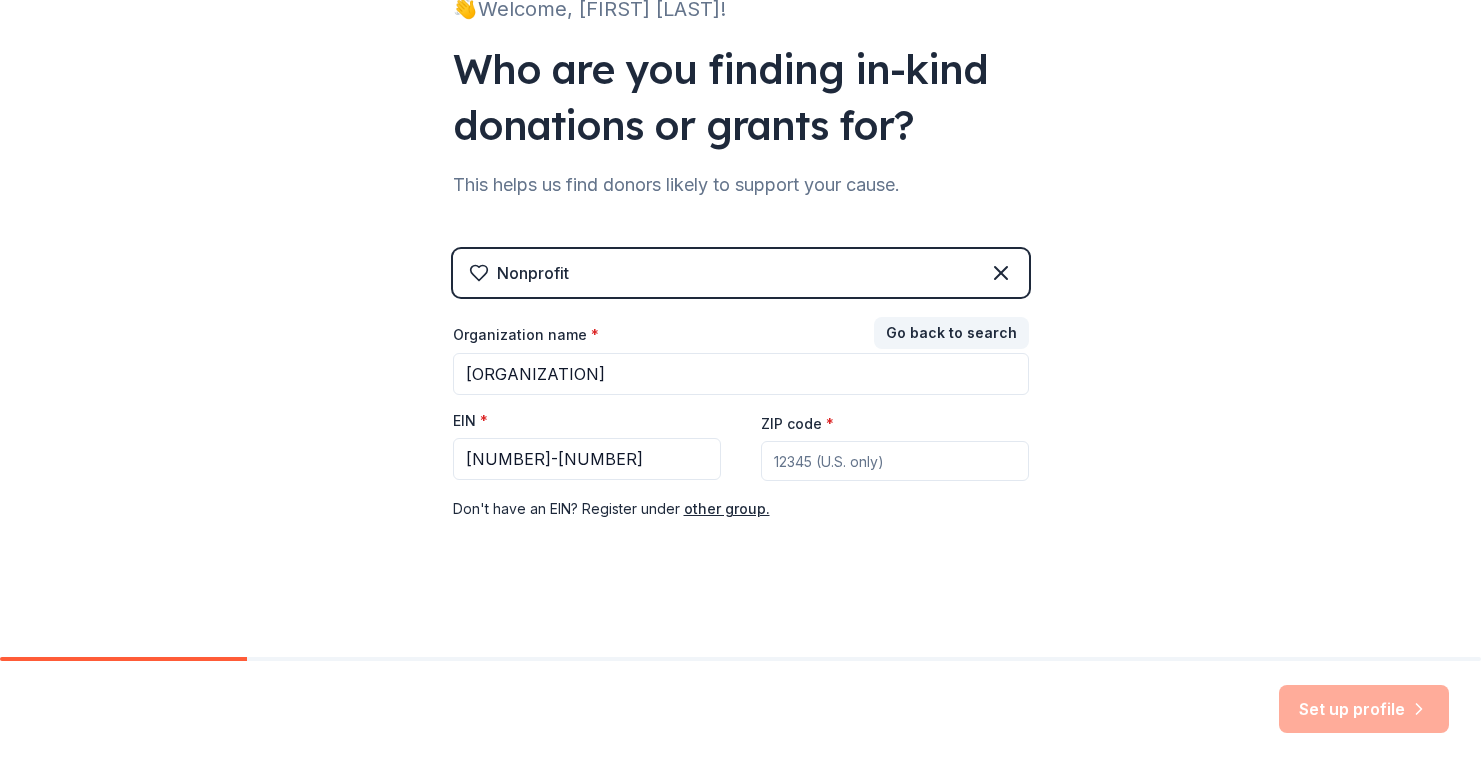 click on "ZIP code *" at bounding box center [895, 461] 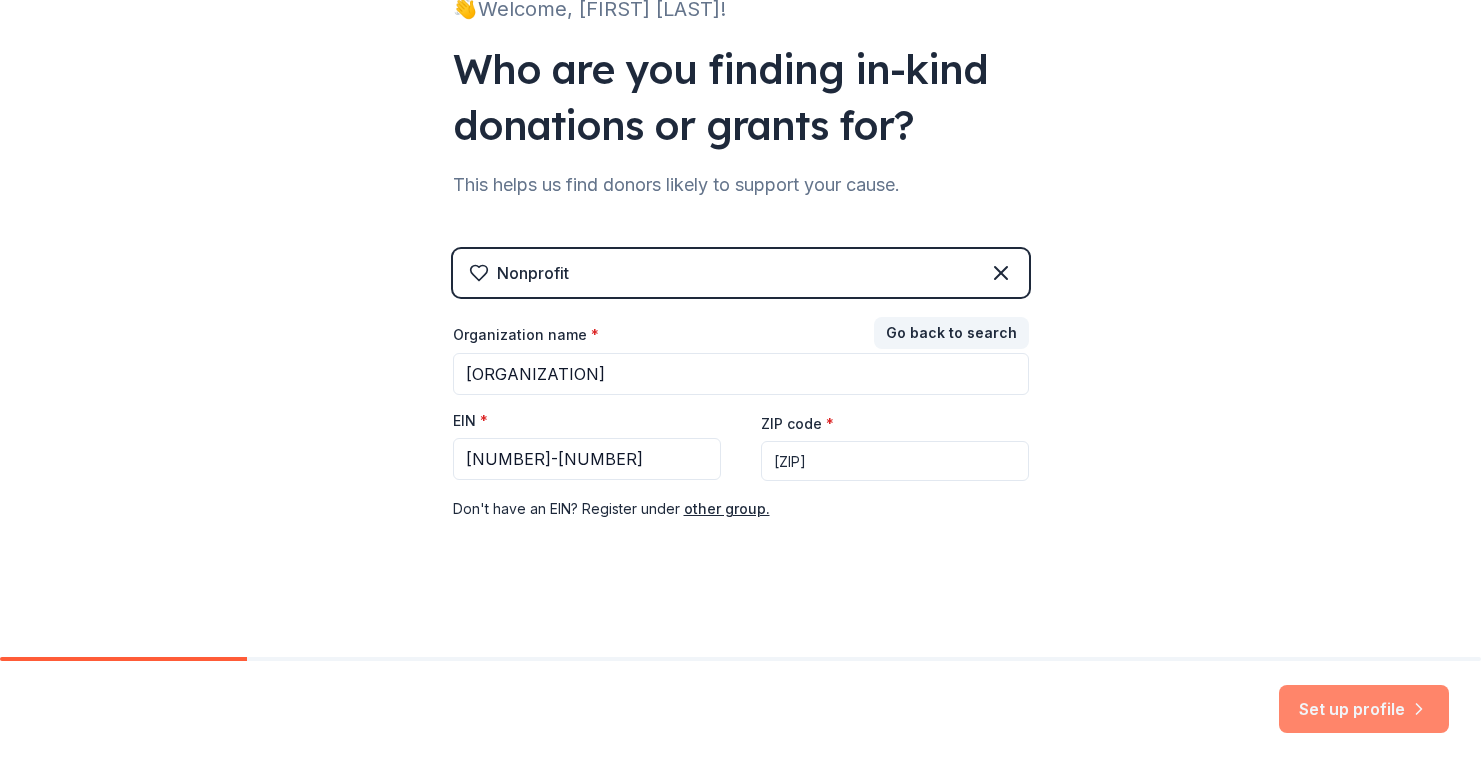 type on "[ZIP]" 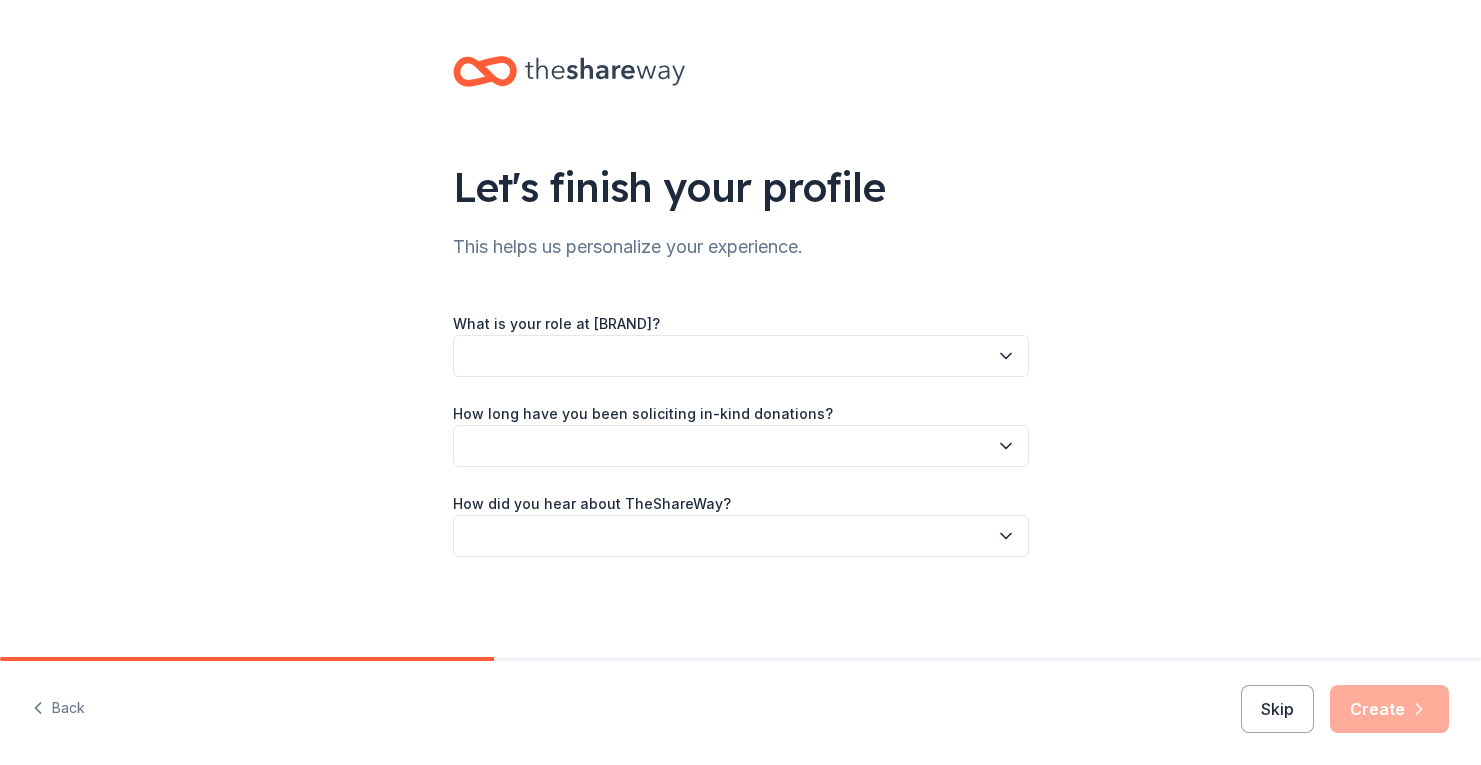 click at bounding box center [741, 356] 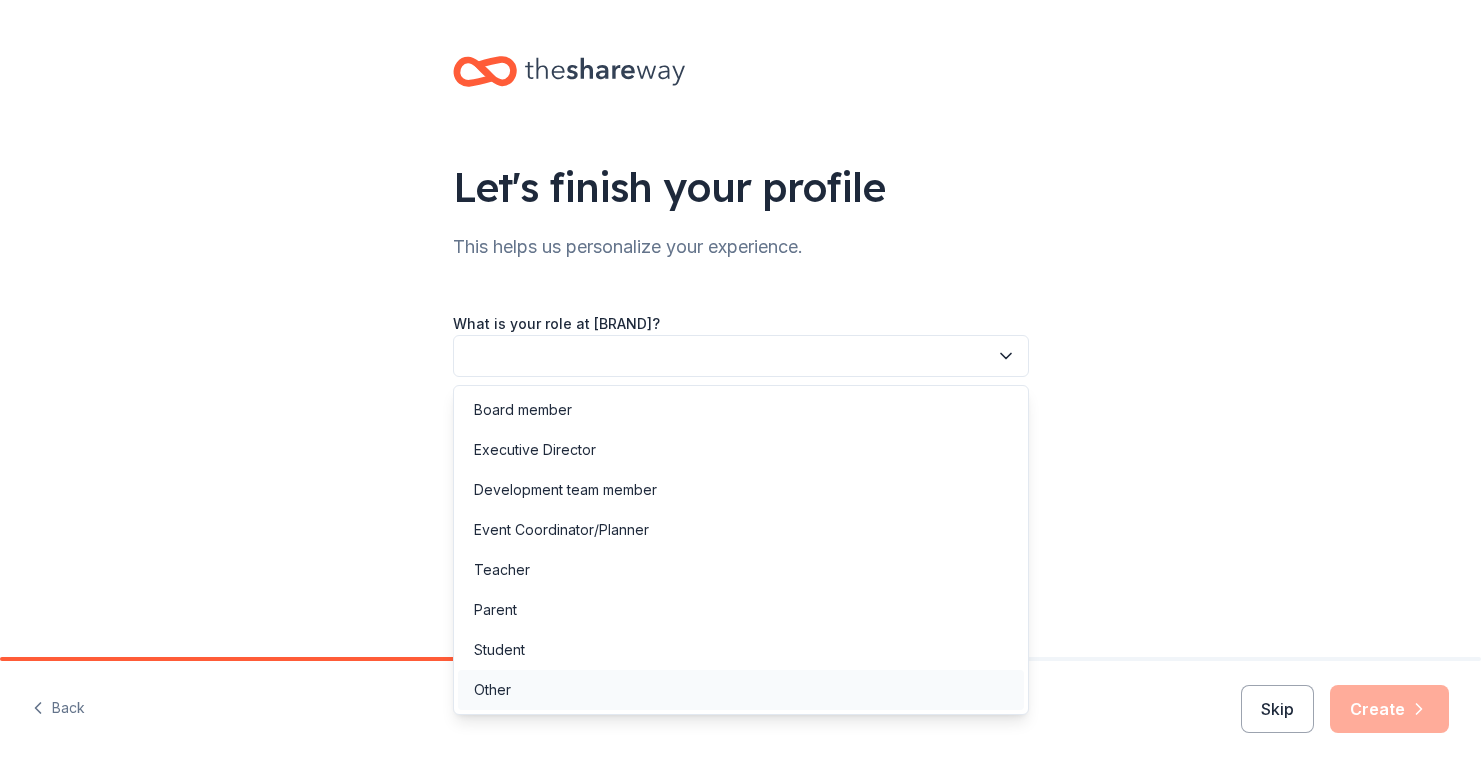click on "Other" at bounding box center (492, 690) 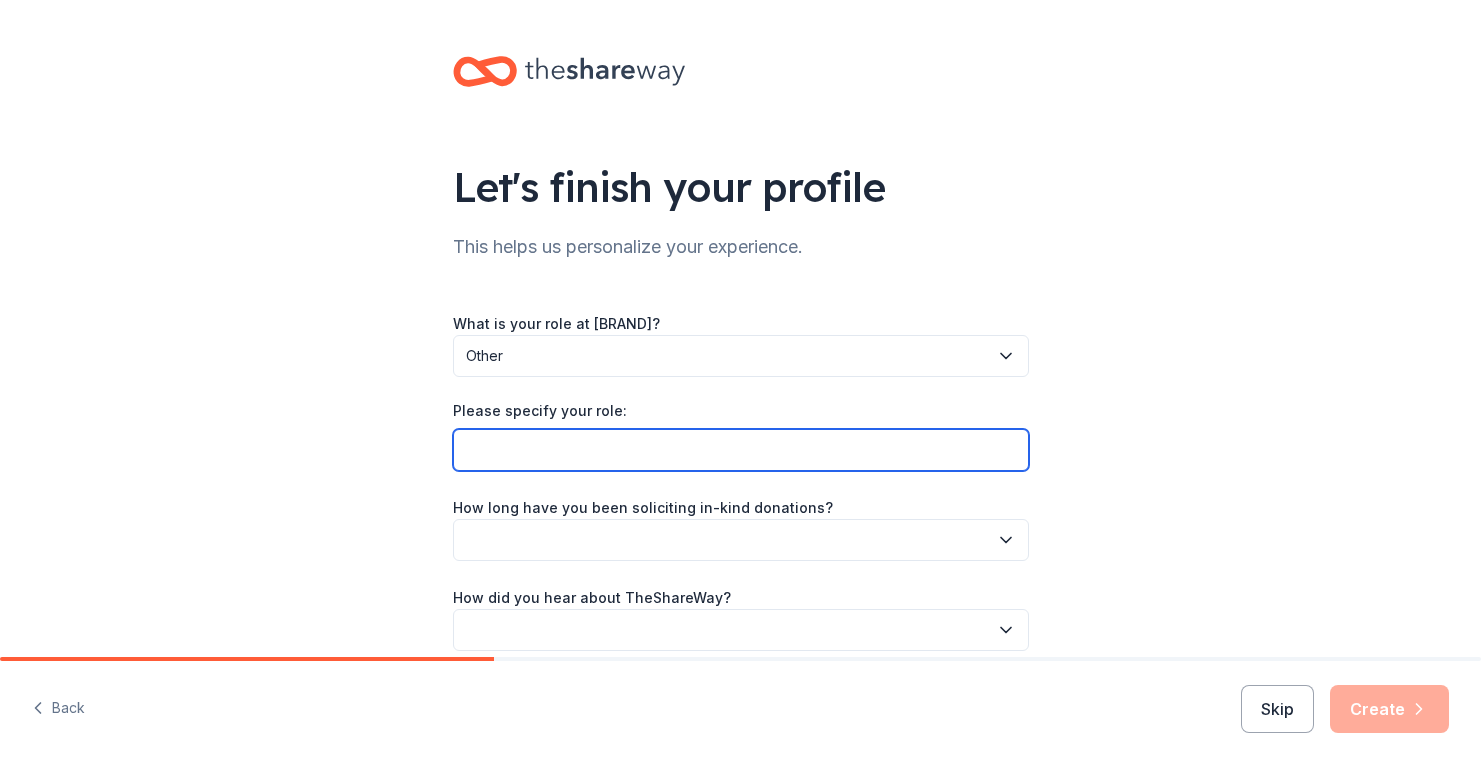click on "Please specify your role:" at bounding box center [741, 450] 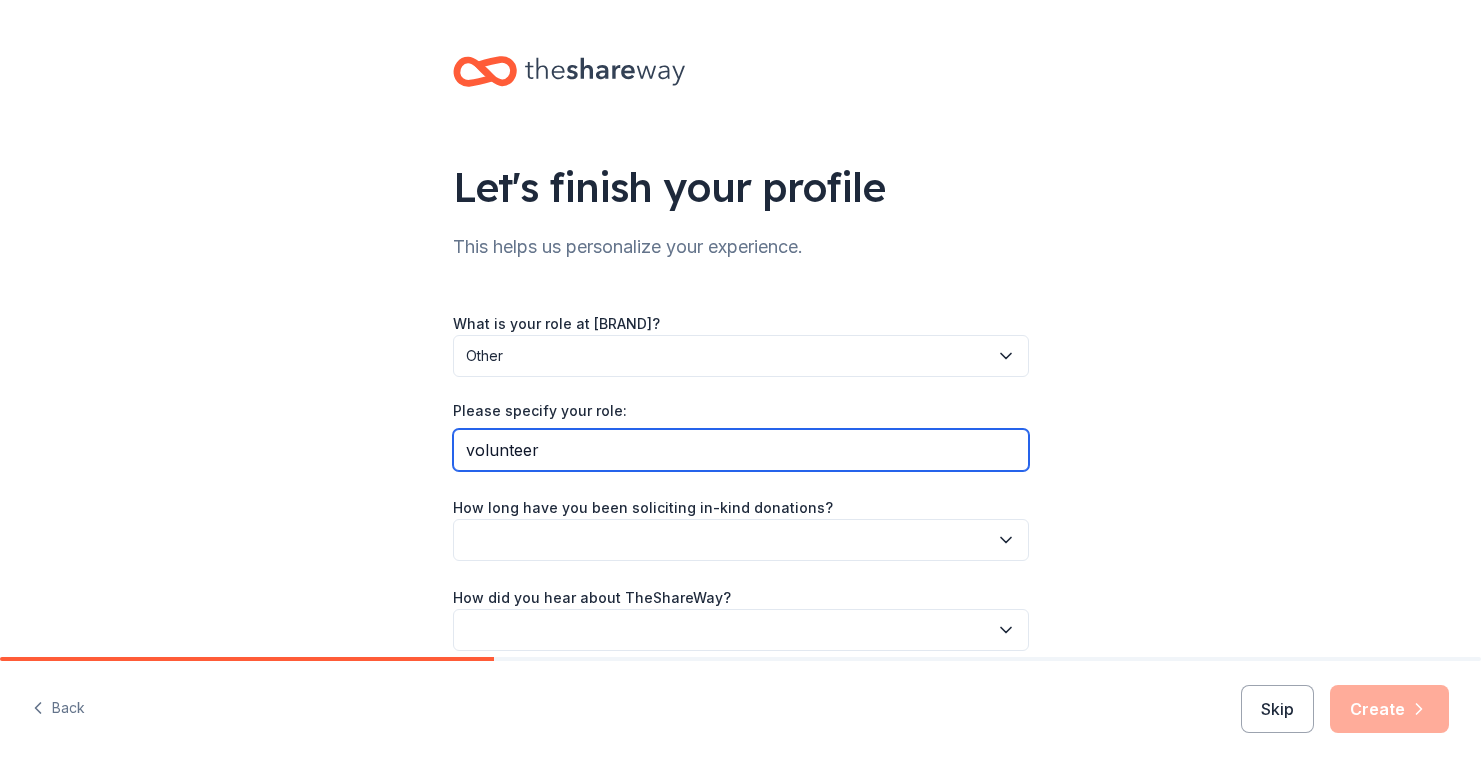 type on "volunteer" 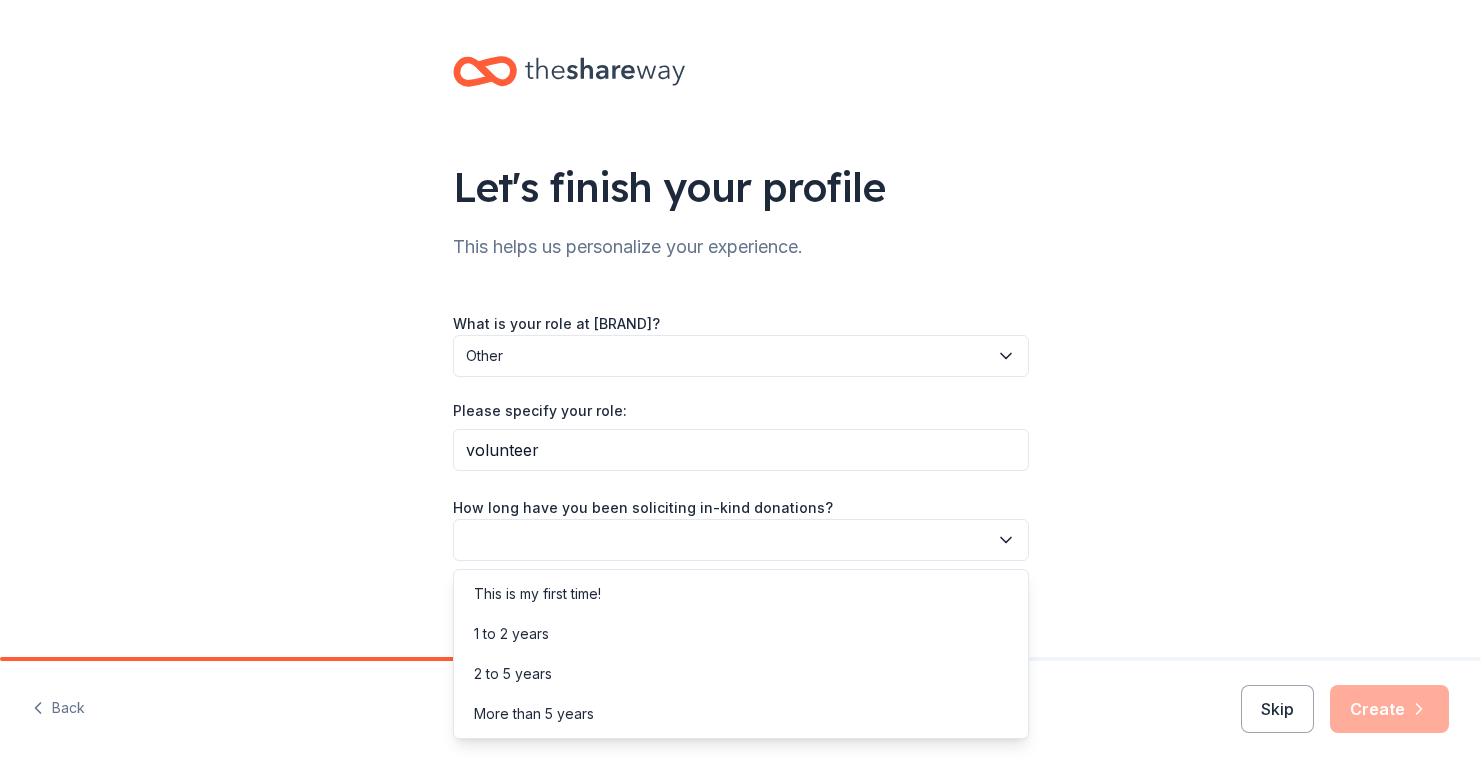click at bounding box center [741, 540] 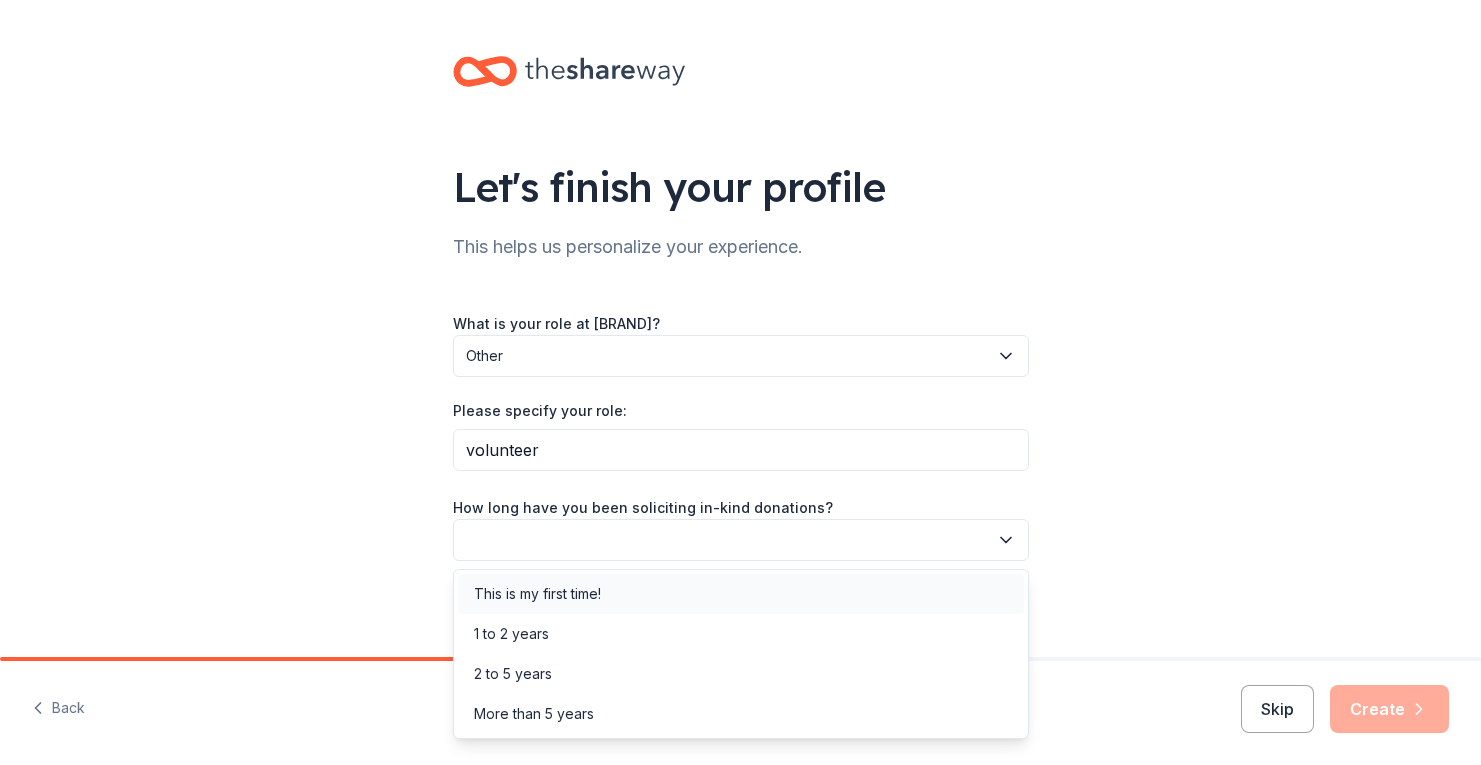 click on "This is my first time!" at bounding box center (537, 594) 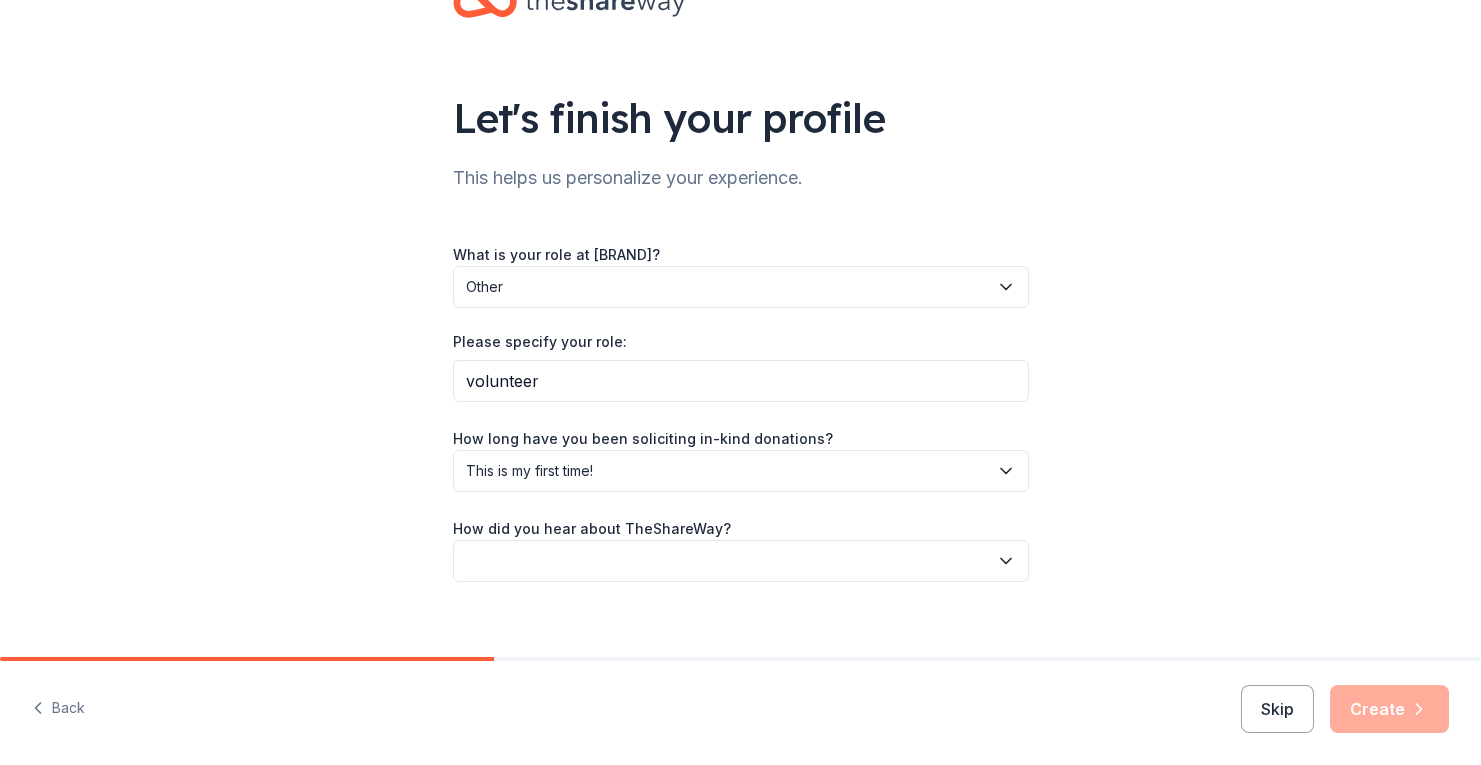 scroll, scrollTop: 89, scrollLeft: 0, axis: vertical 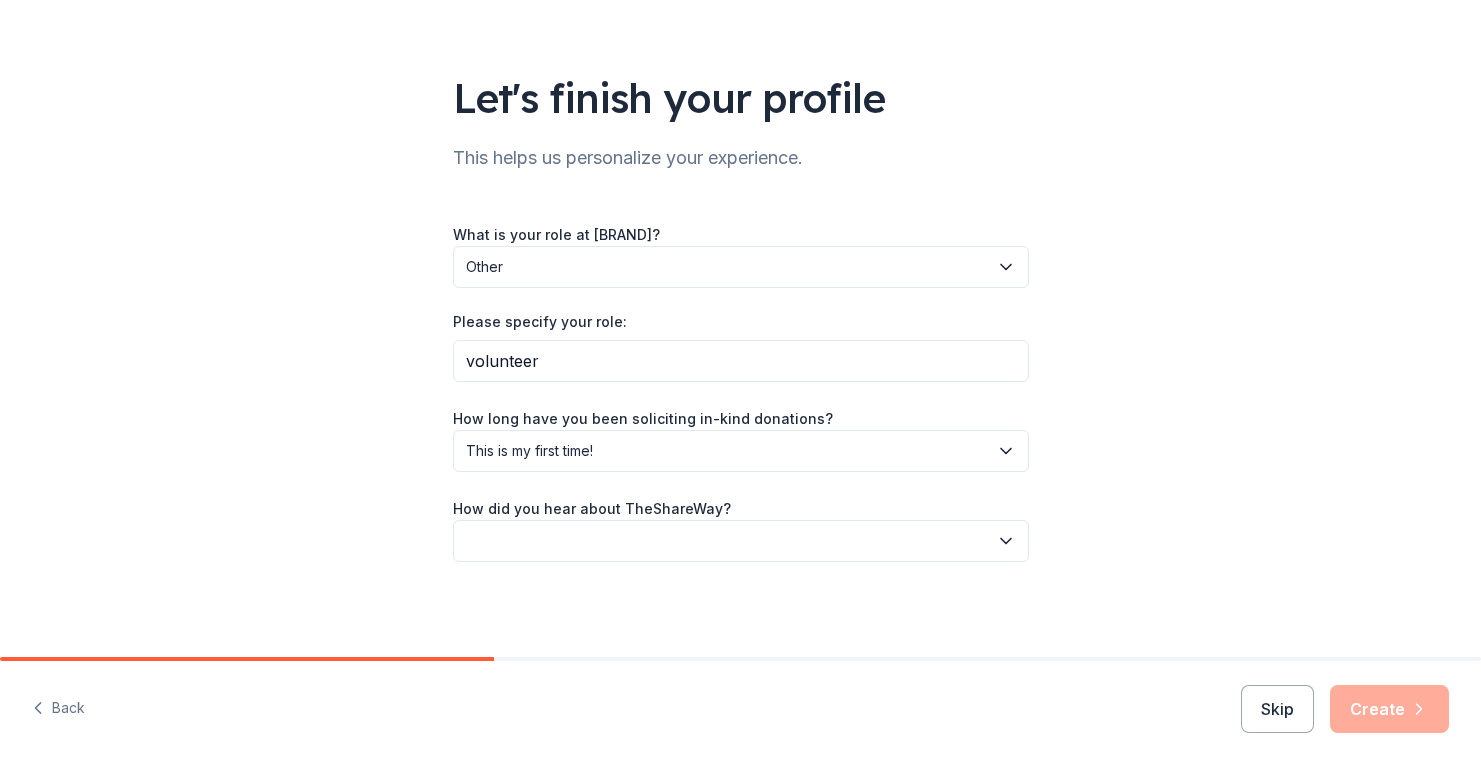click at bounding box center [741, 541] 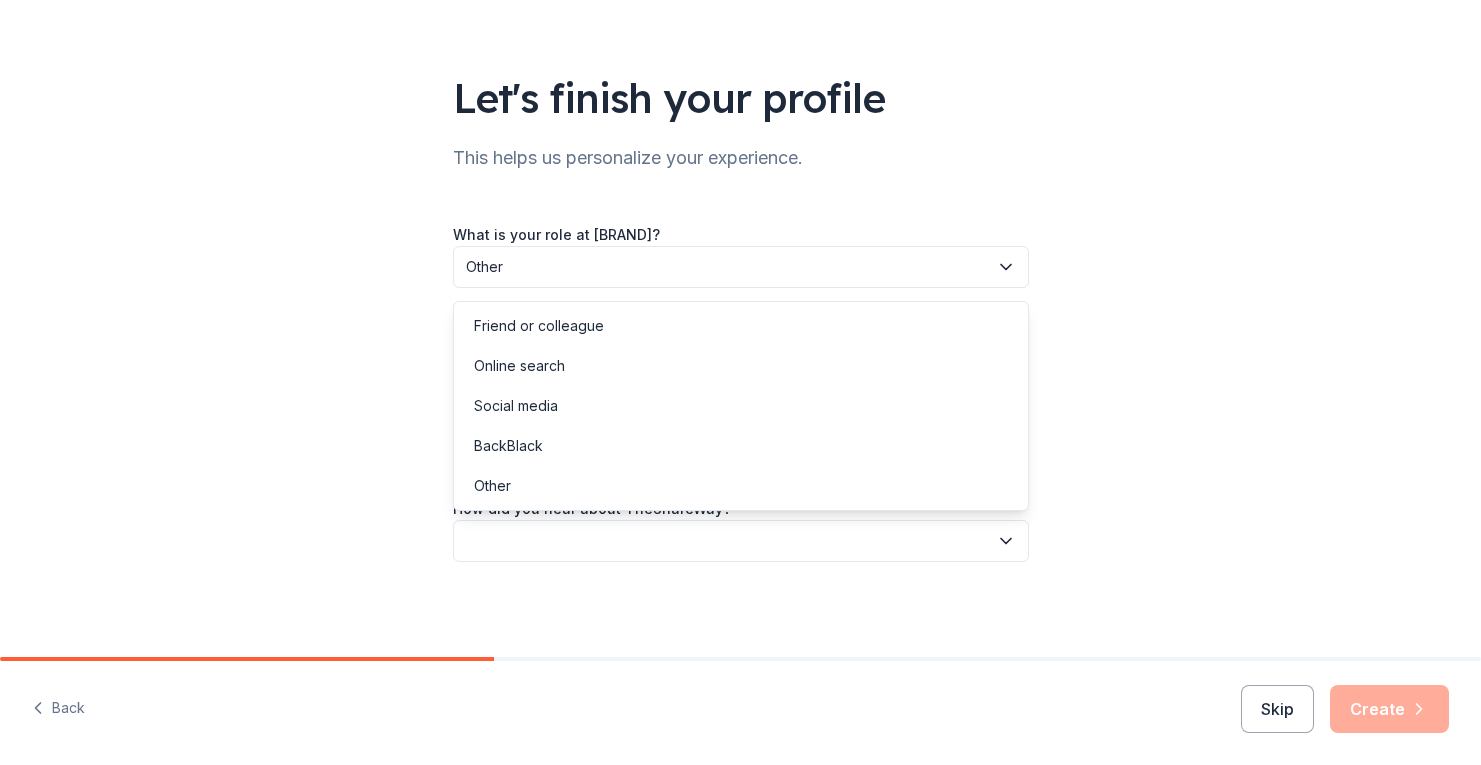 click at bounding box center [741, 541] 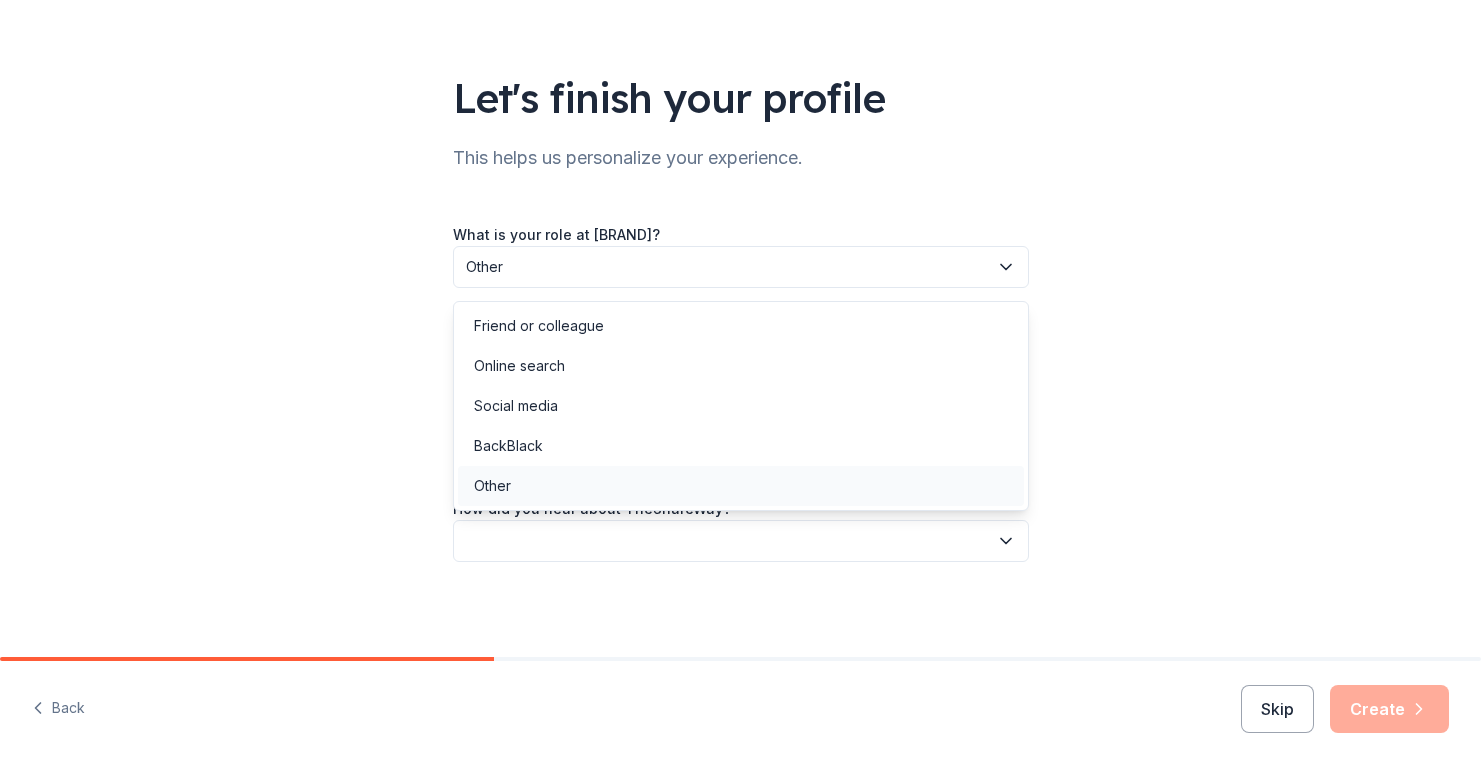 click on "Other" at bounding box center [741, 486] 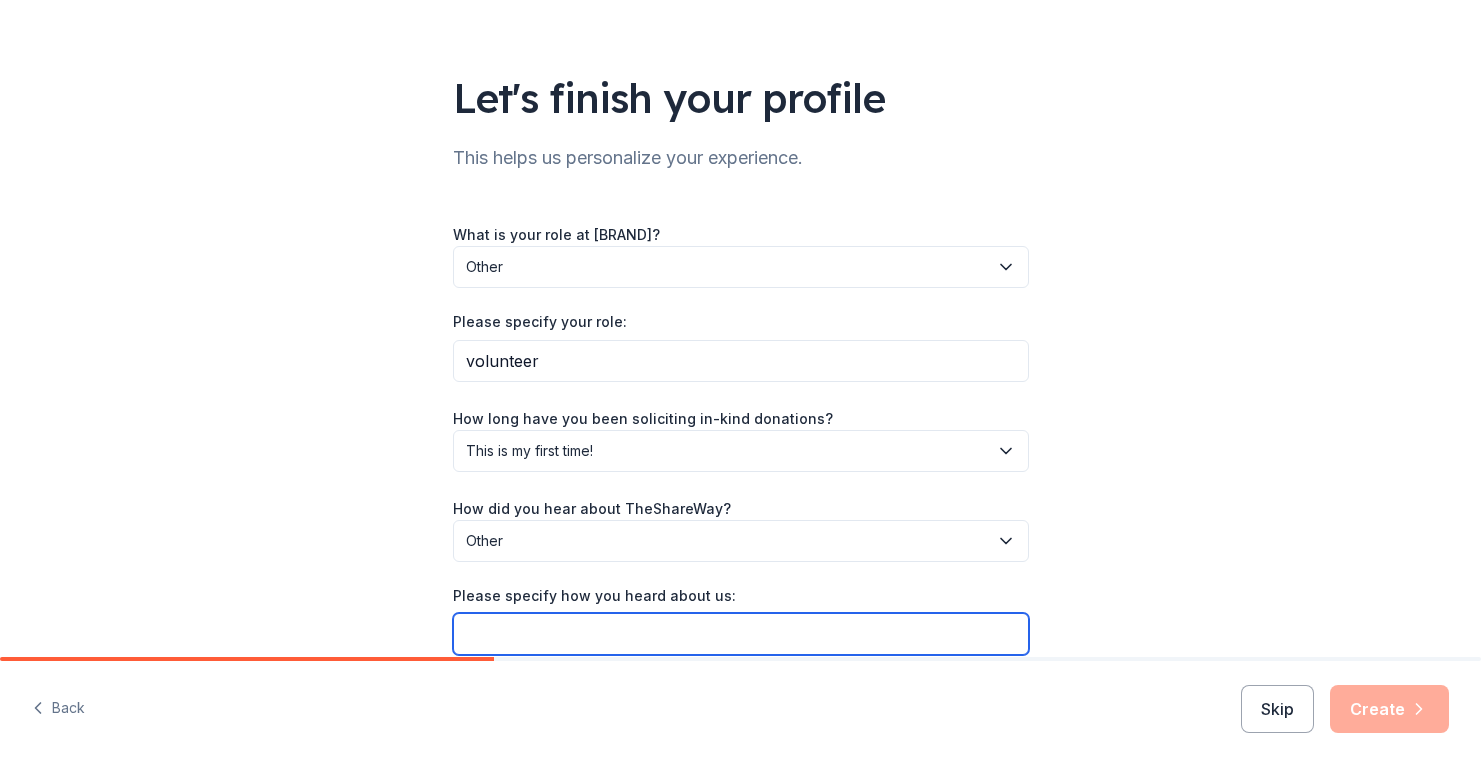 click on "Please specify how you heard about us:" at bounding box center [741, 634] 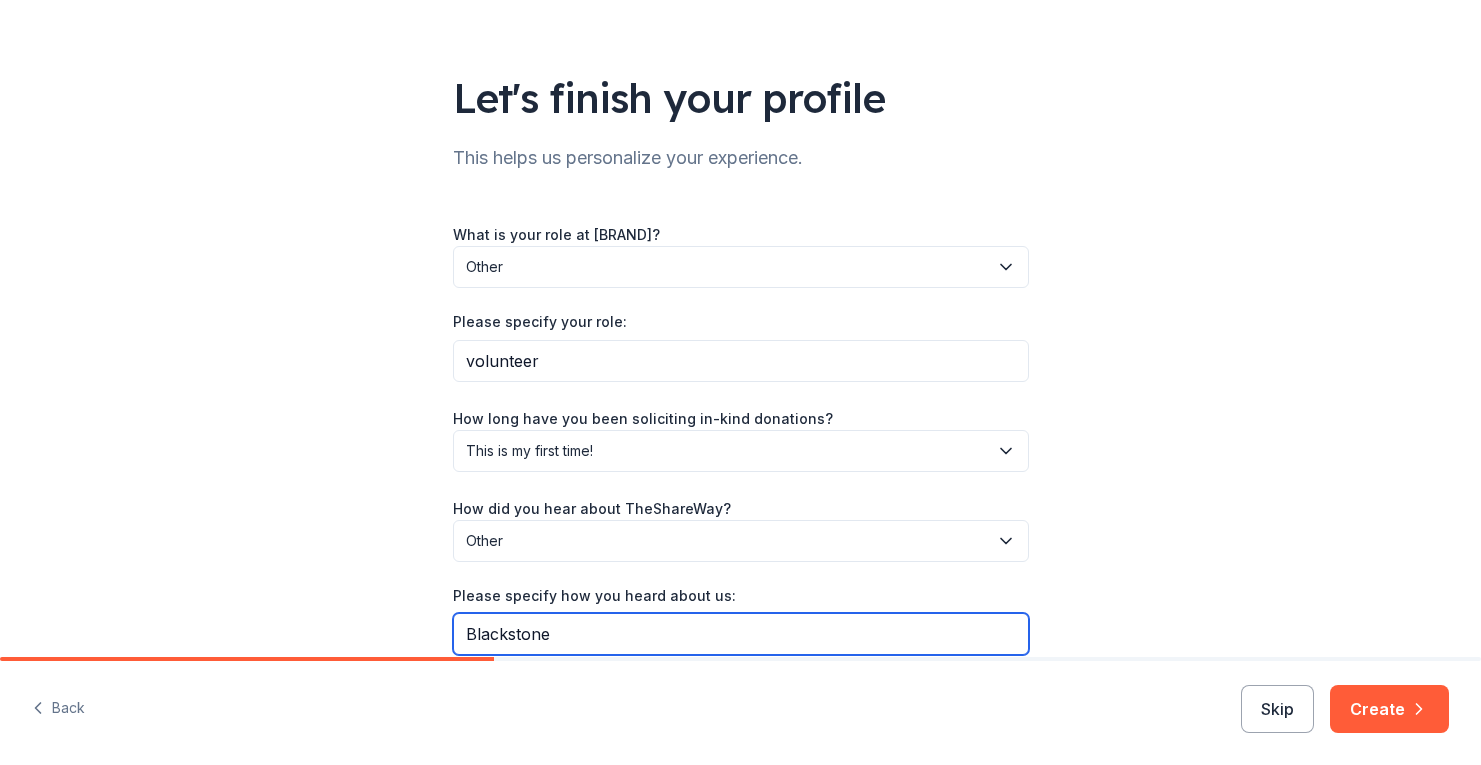 type on "Blackstone" 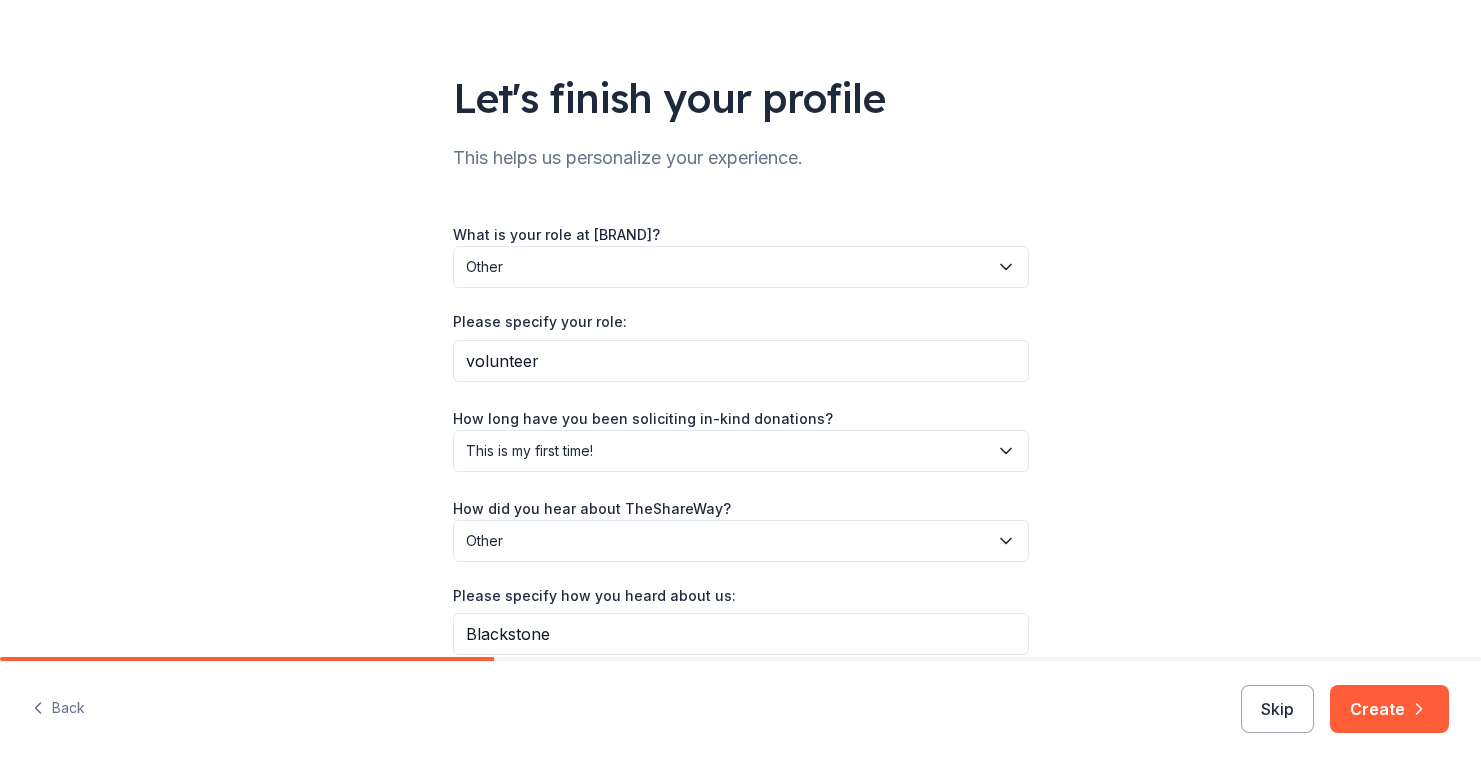 click on "Let's finish your profile This helps us personalize your experience. What is your role at [BRAND]? Other Please specify your role: volunteer How long have you been soliciting in-kind donations? This is my first time! How did you hear about TheShareWay? Other Please specify how you heard about us: [BRAND]" at bounding box center [740, 331] 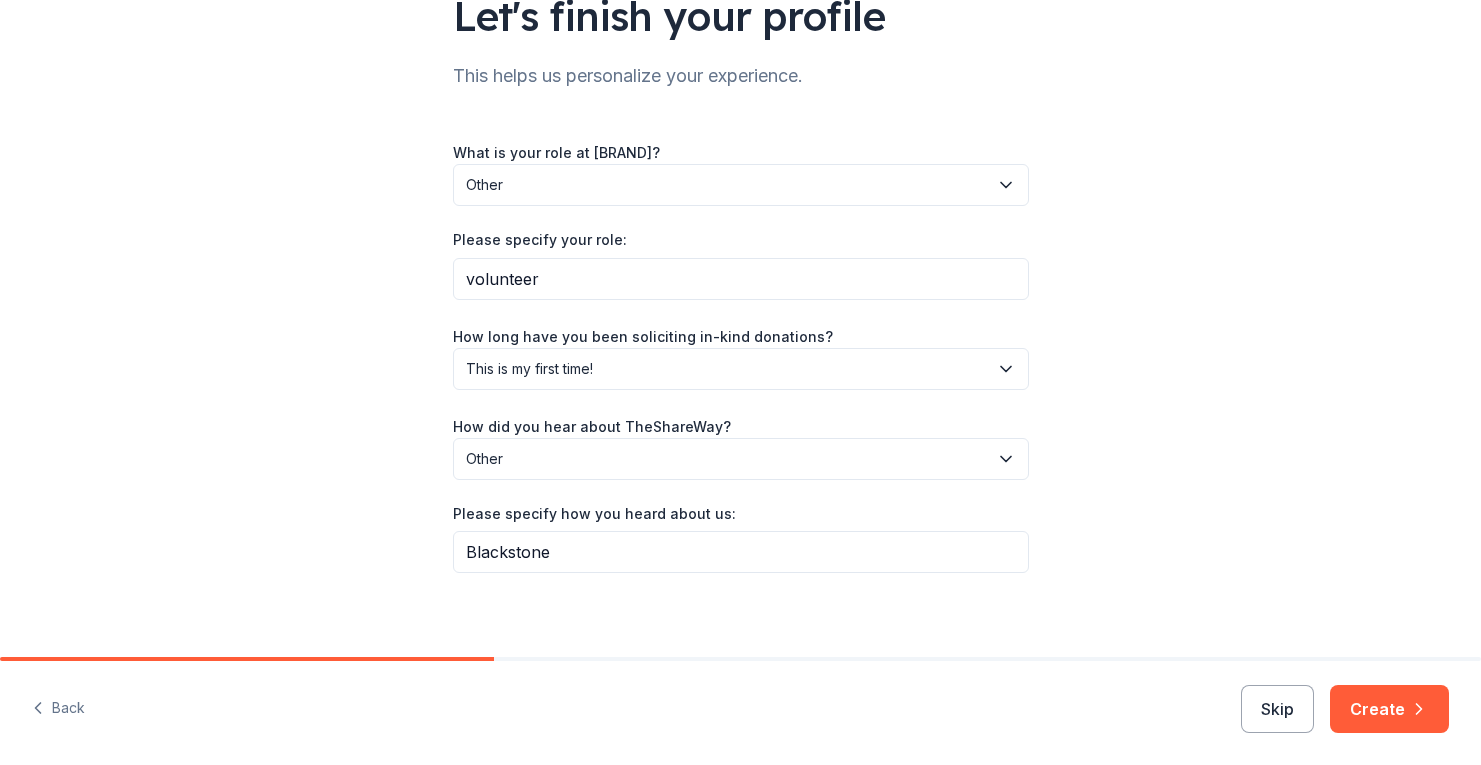 scroll, scrollTop: 183, scrollLeft: 0, axis: vertical 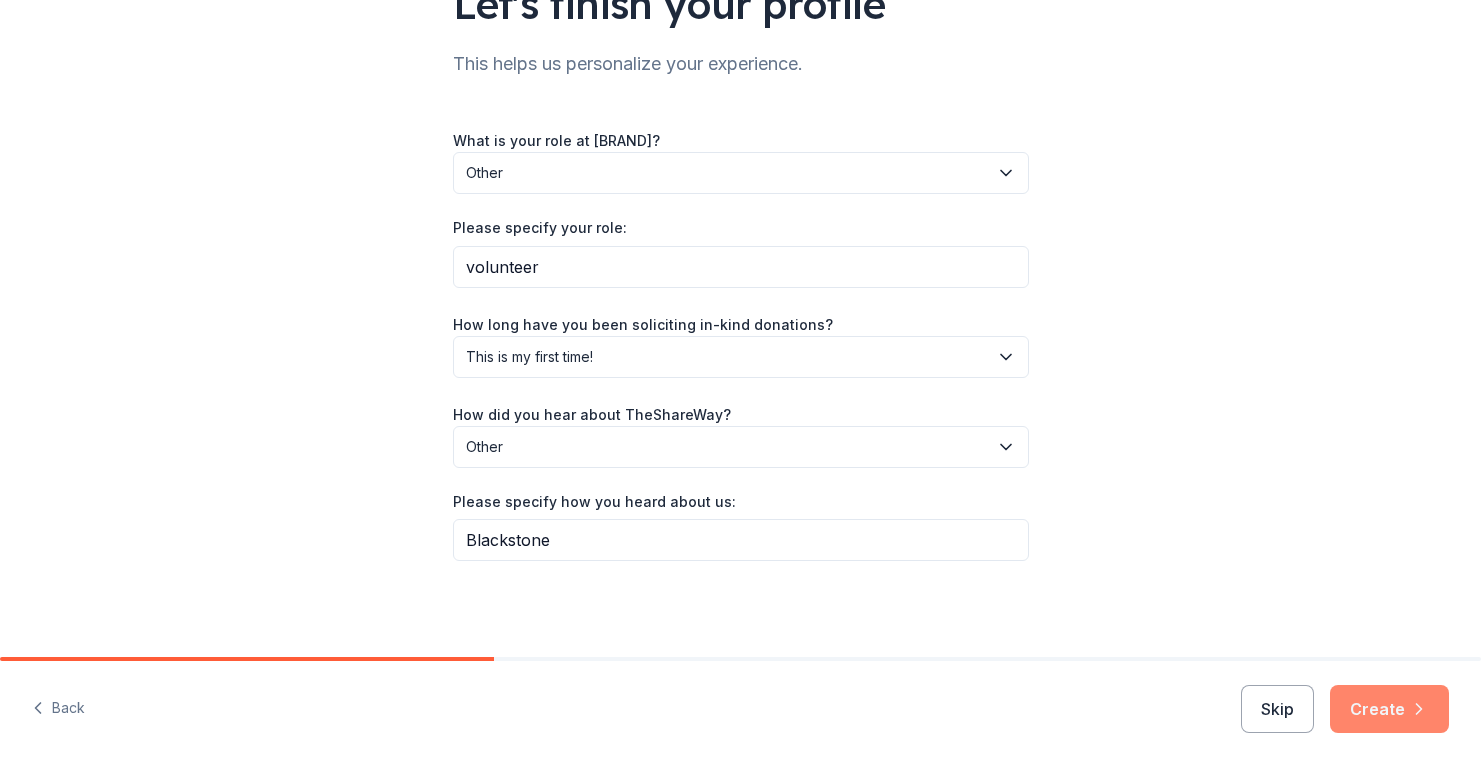 click on "Create" at bounding box center (1389, 709) 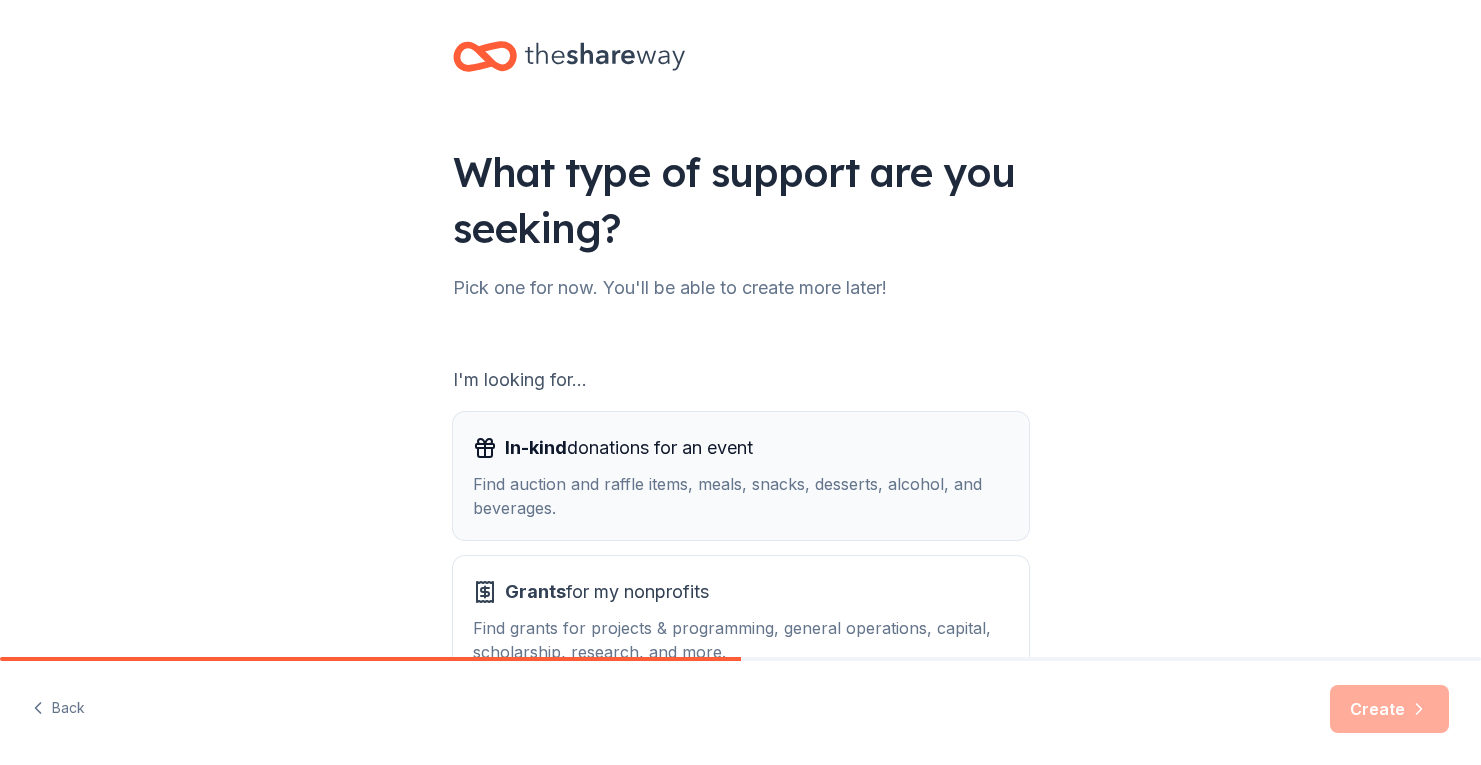 scroll, scrollTop: 0, scrollLeft: 0, axis: both 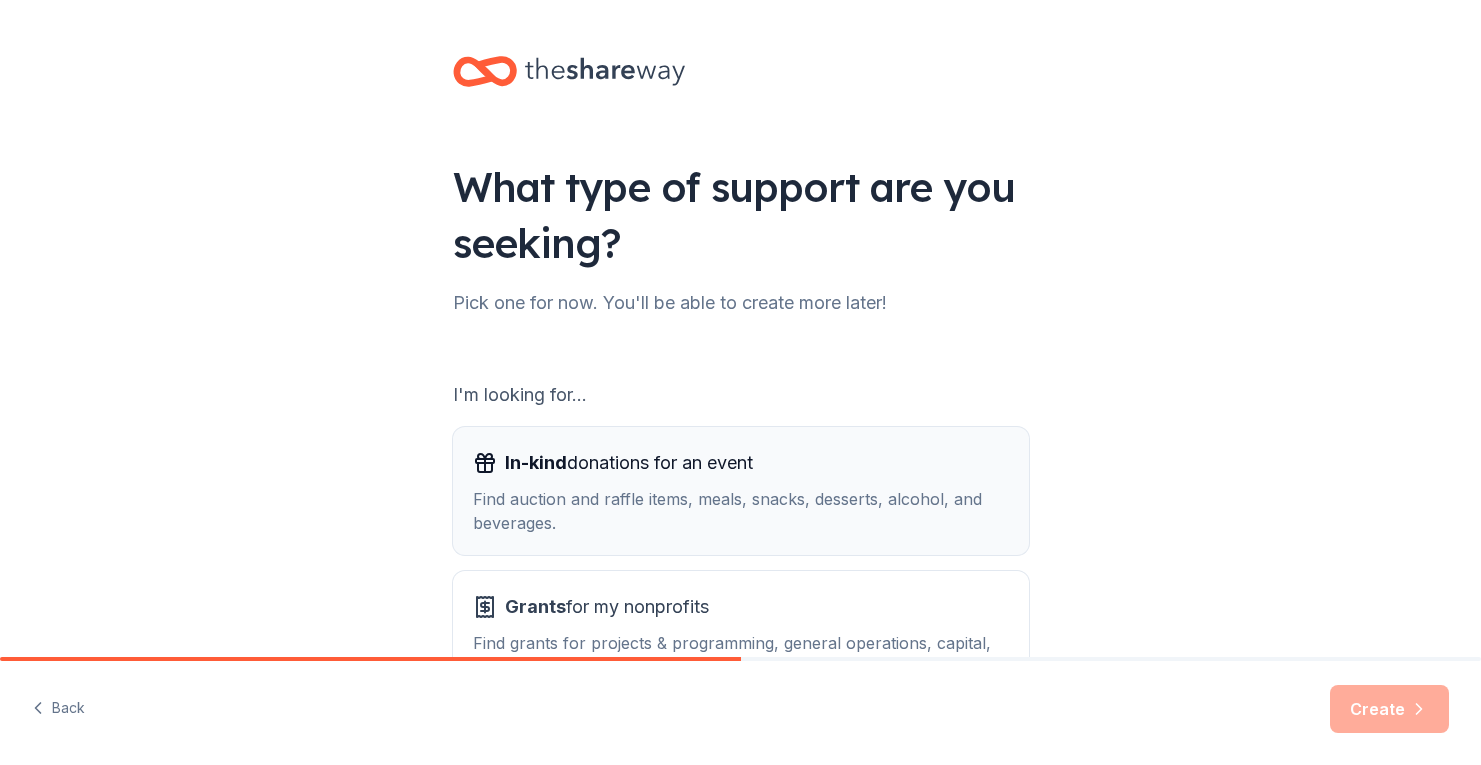click on "In-kind  donations for an event" at bounding box center (629, 463) 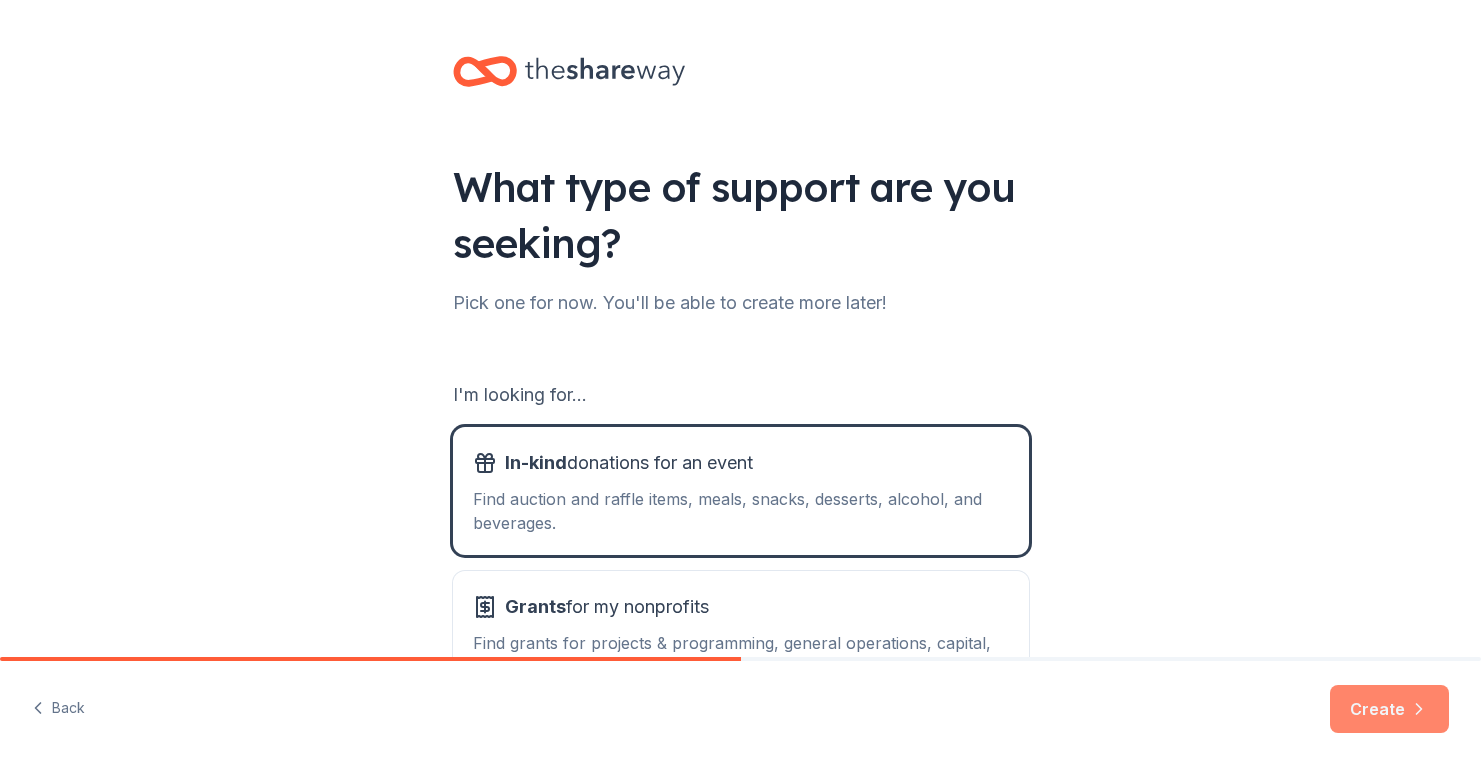 click on "Create" at bounding box center (1389, 709) 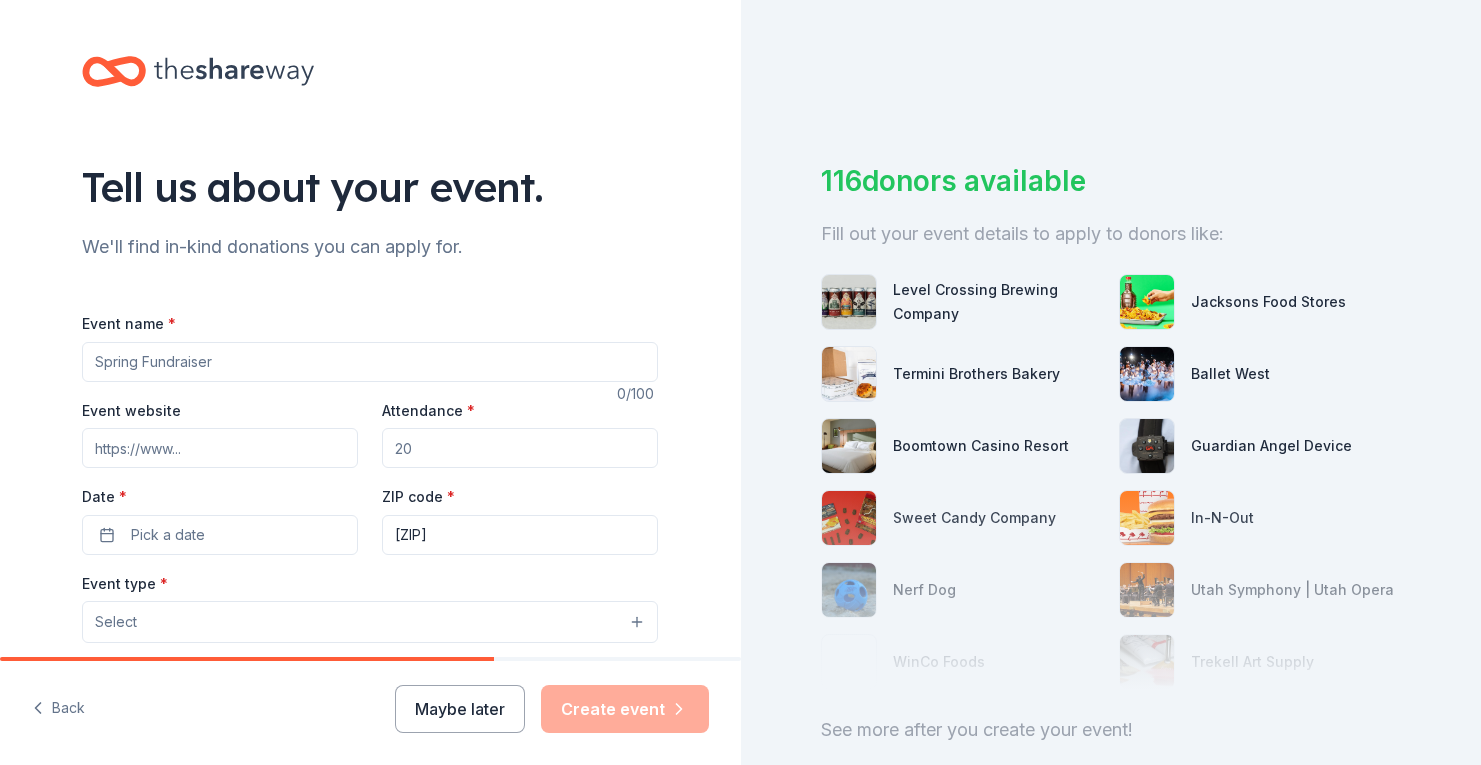 click on "Event name *" at bounding box center (370, 362) 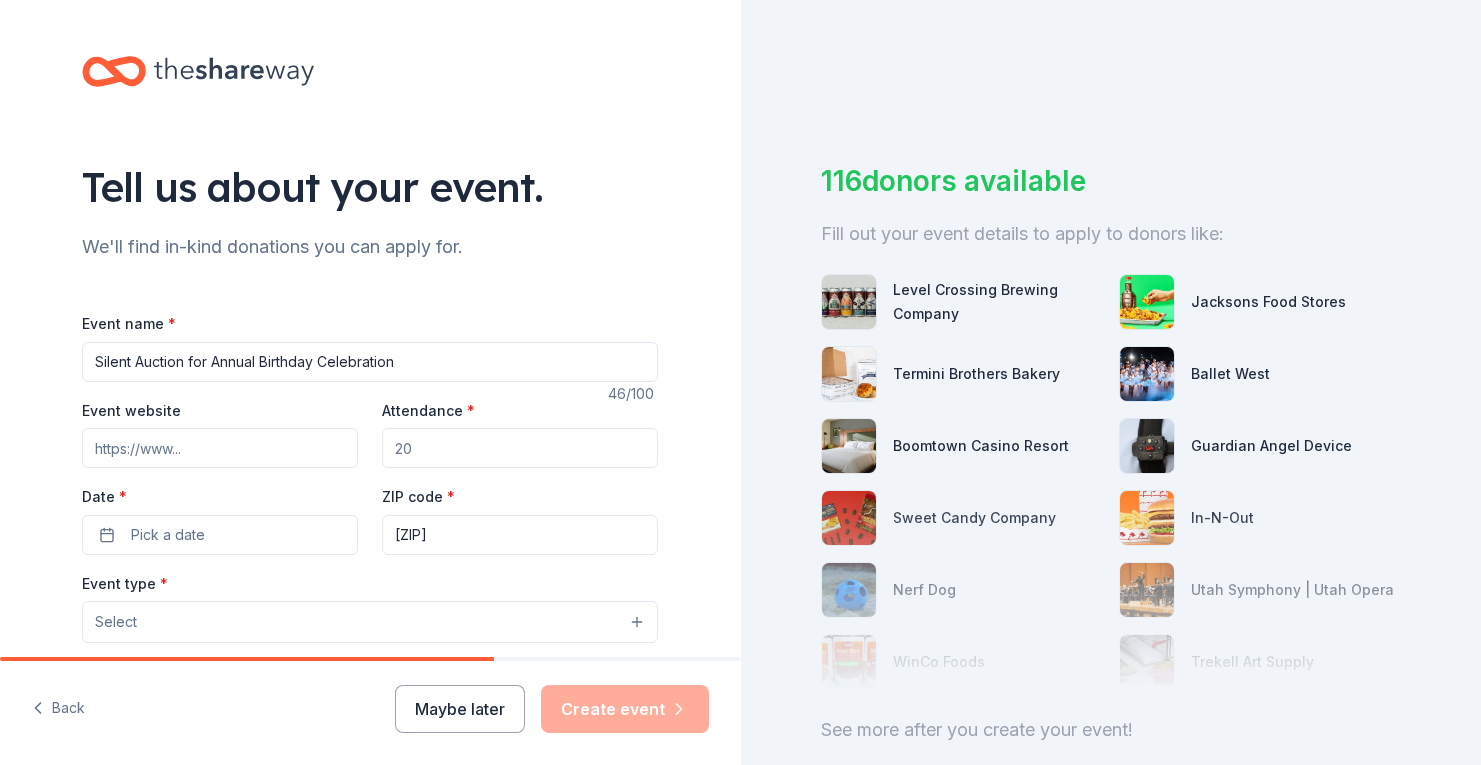 type on "Silent Auction for Annual Birthday Celebration" 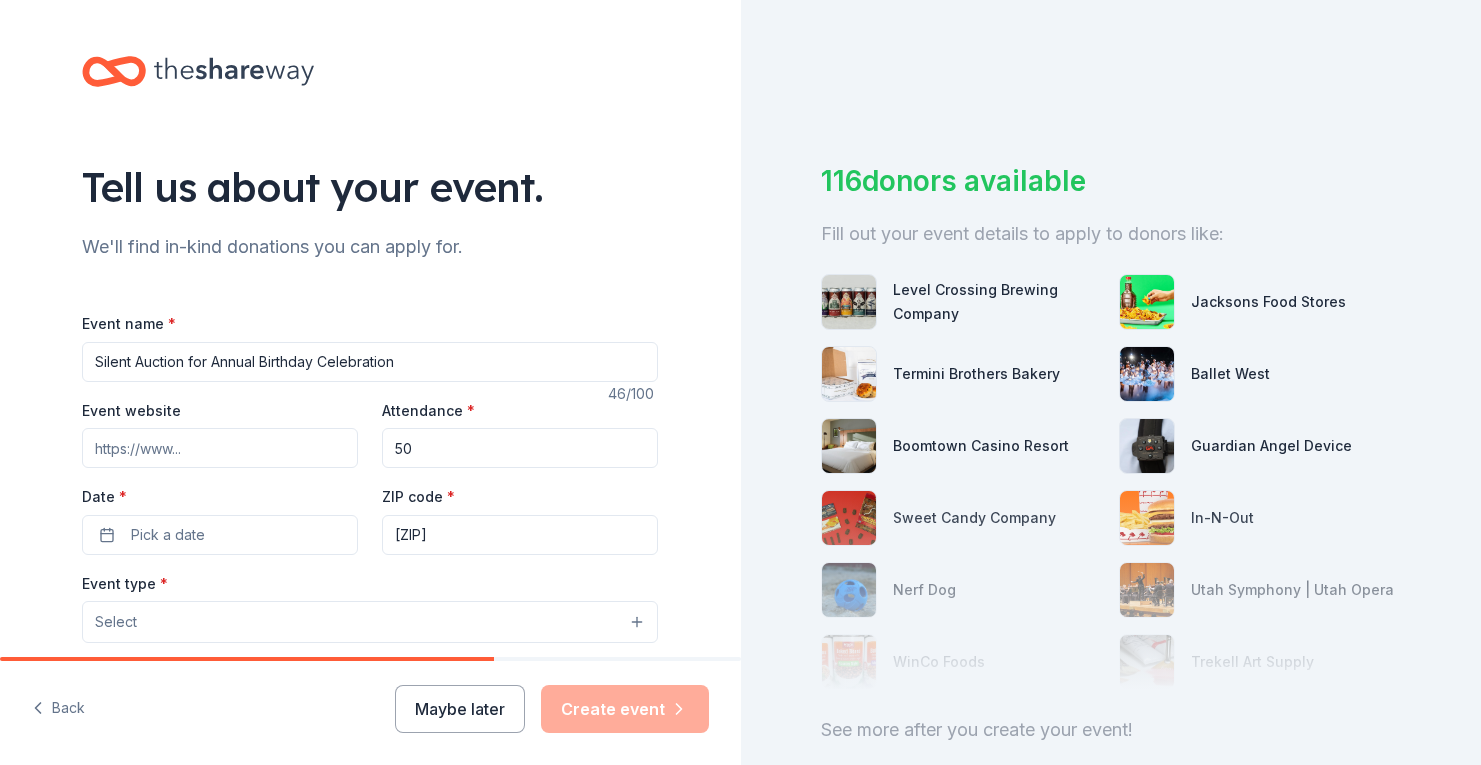 type on "5" 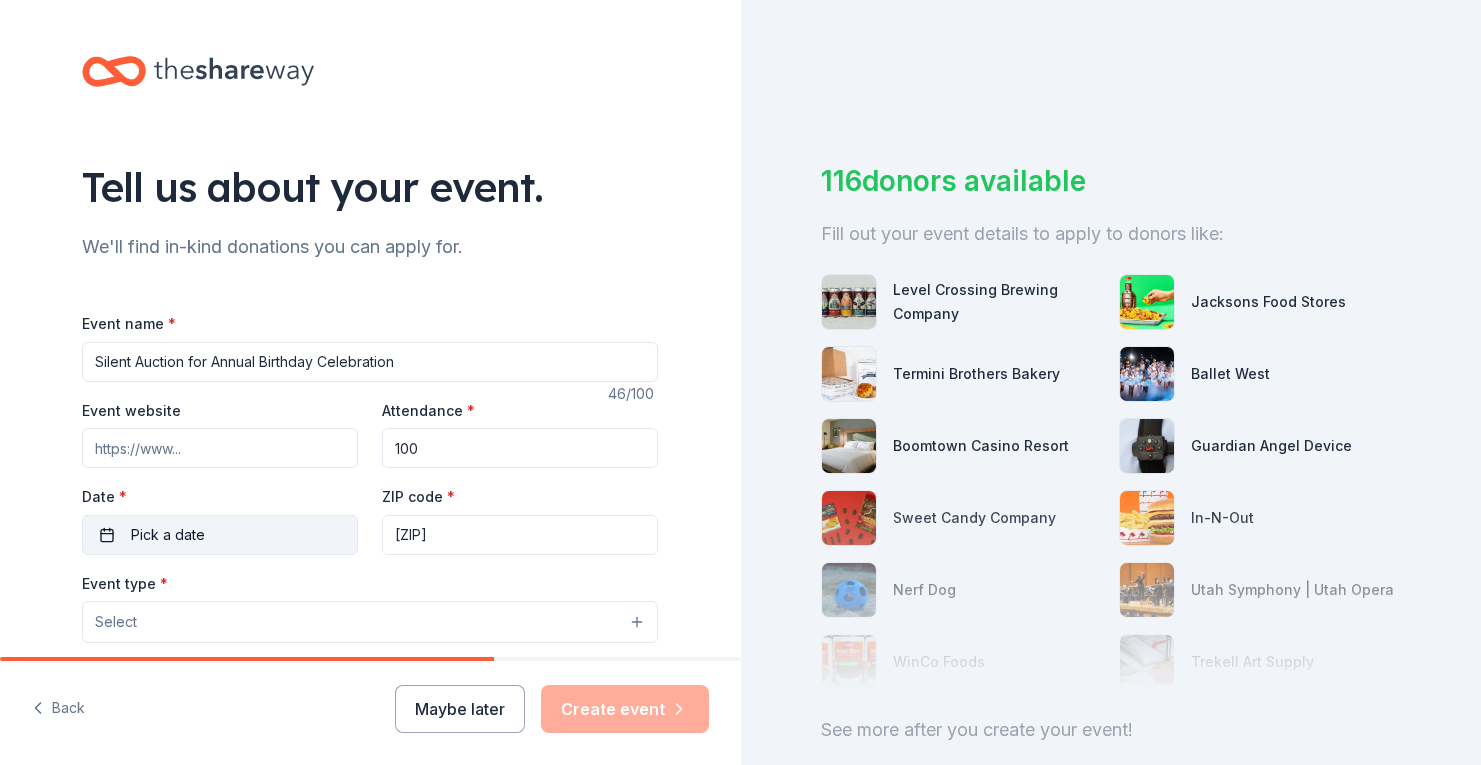 type on "100" 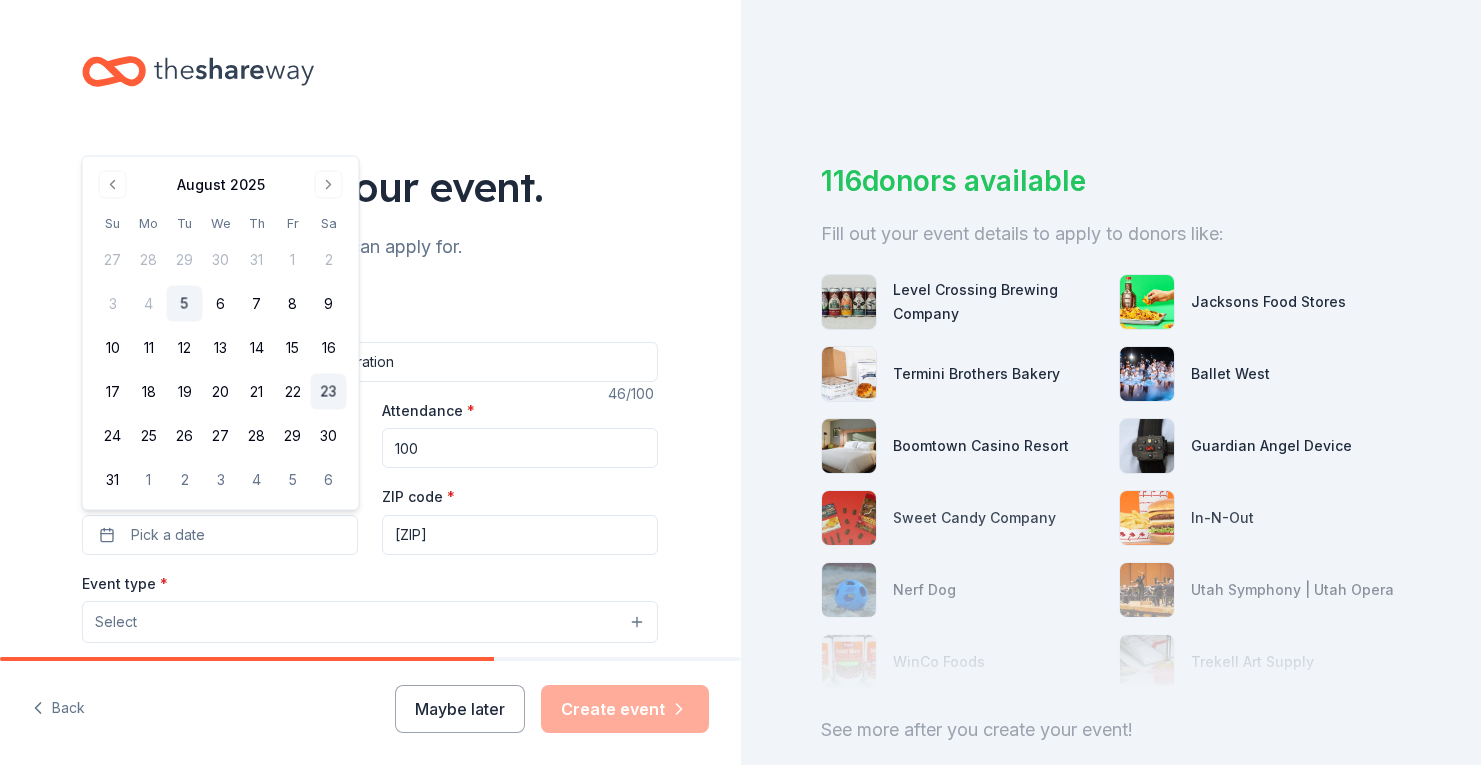 click on "23" at bounding box center (329, 392) 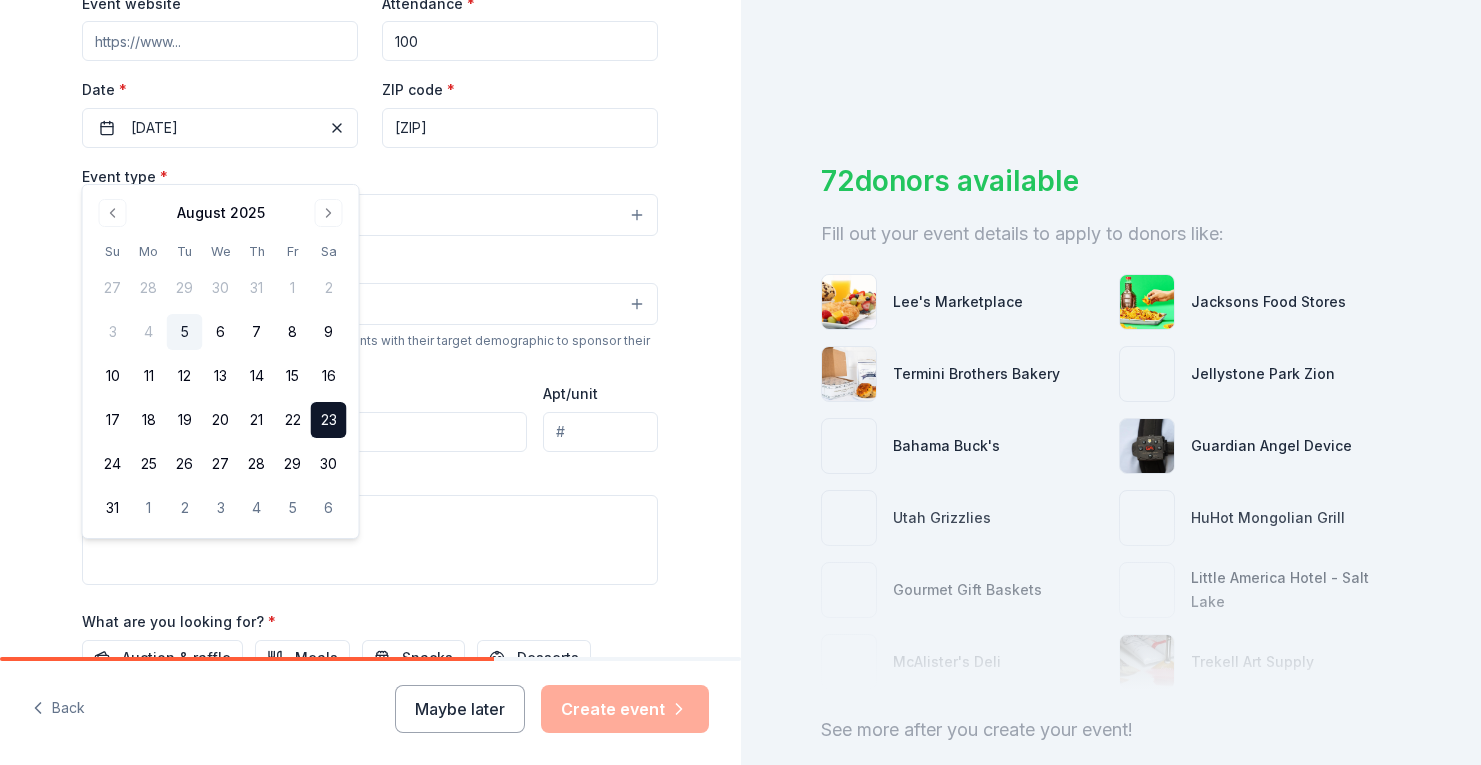 scroll, scrollTop: 418, scrollLeft: 0, axis: vertical 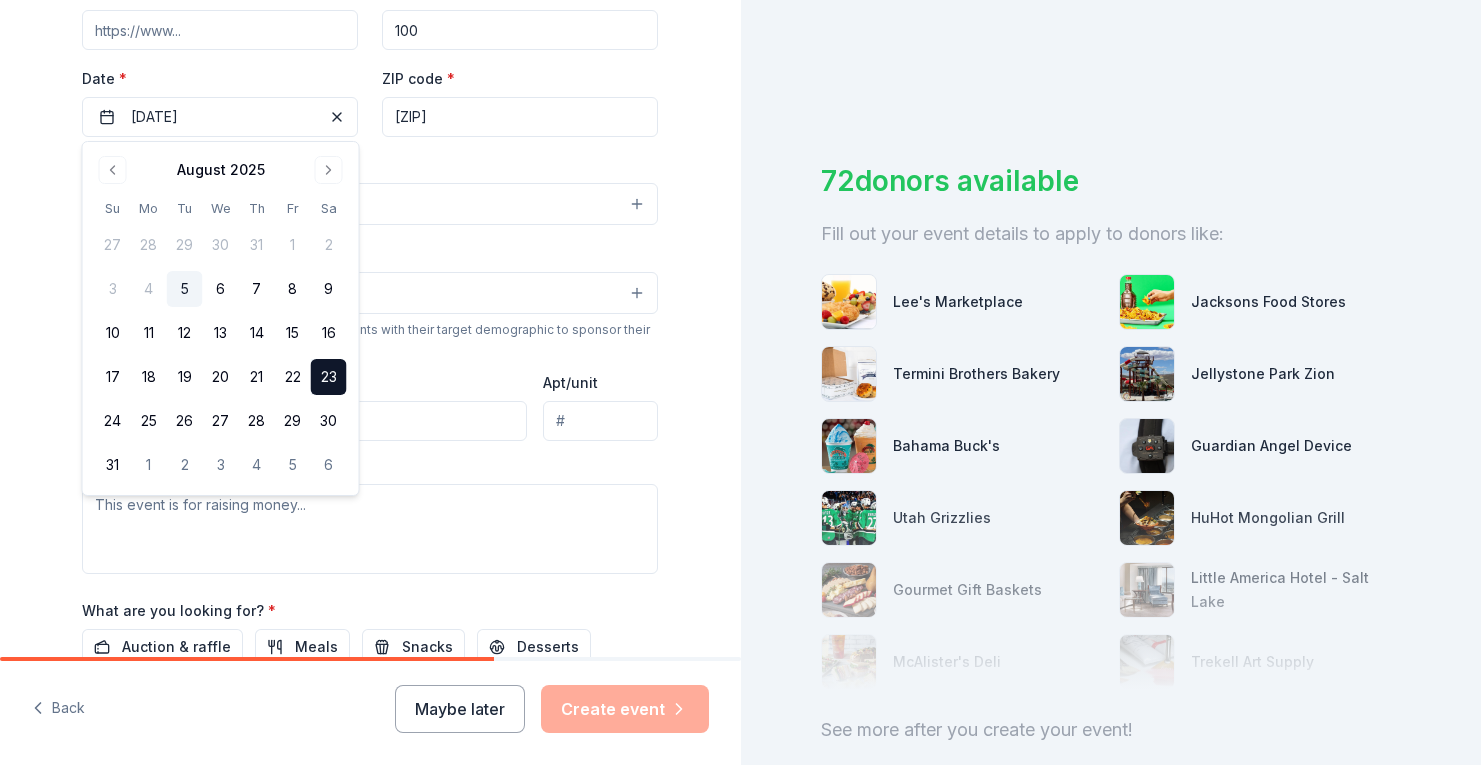 click on "Tell us about your event. We'll find in-kind donations you can apply for. Event name * Silent Auction for Annual Birthday Celebration 46 /100 Event website Attendance * 100 Date * 08/23/2025 ZIP code * [ZIP] Event type * Select Demographic Select We use this information to help brands find events with their target demographic to sponsor their products. Mailing address Apt/unit Description What are you looking for? * Auction & raffle Meals Snacks Desserts Alcohol Beverages Send me reminders Email me reminders of donor application deadlines Recurring event" at bounding box center [370, 247] 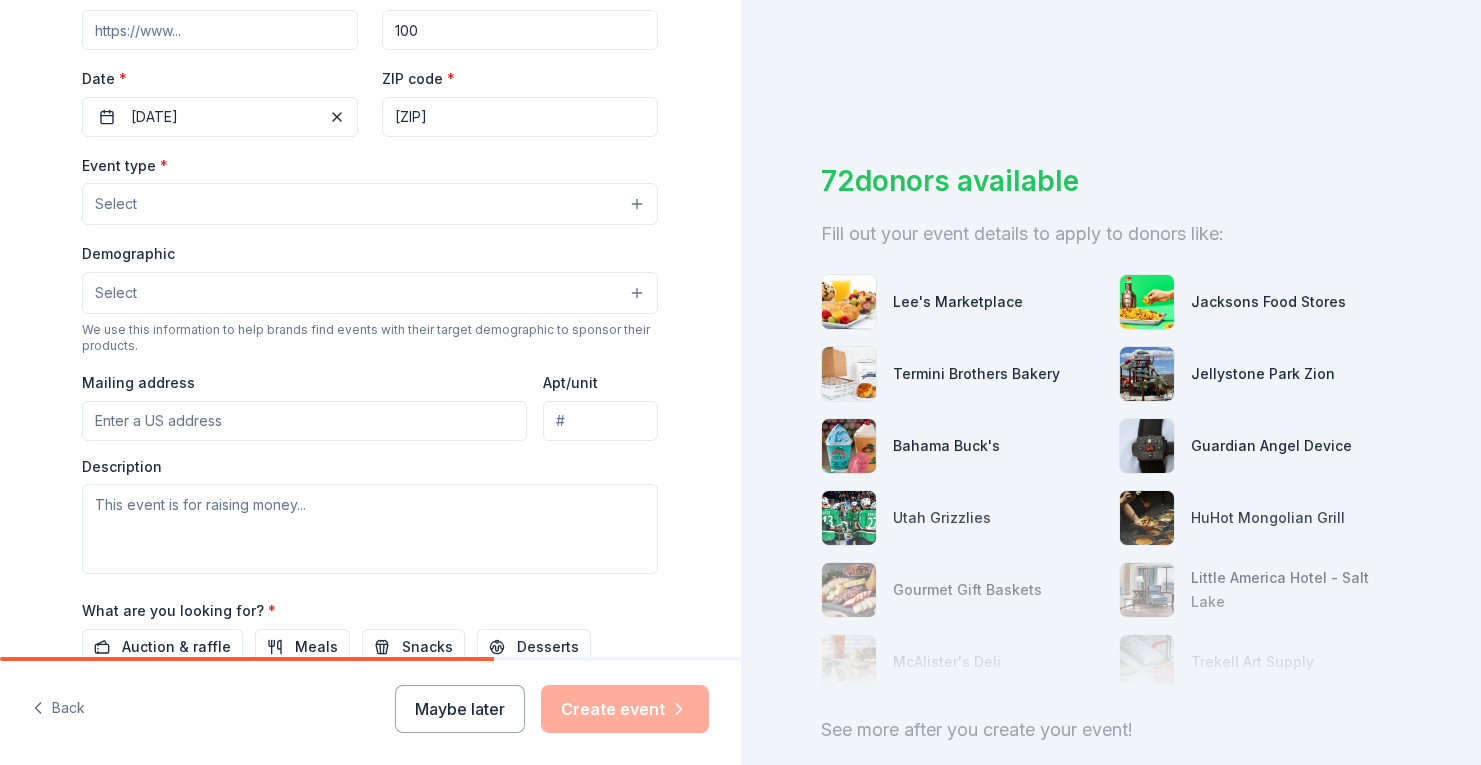 click on "Select" at bounding box center (370, 204) 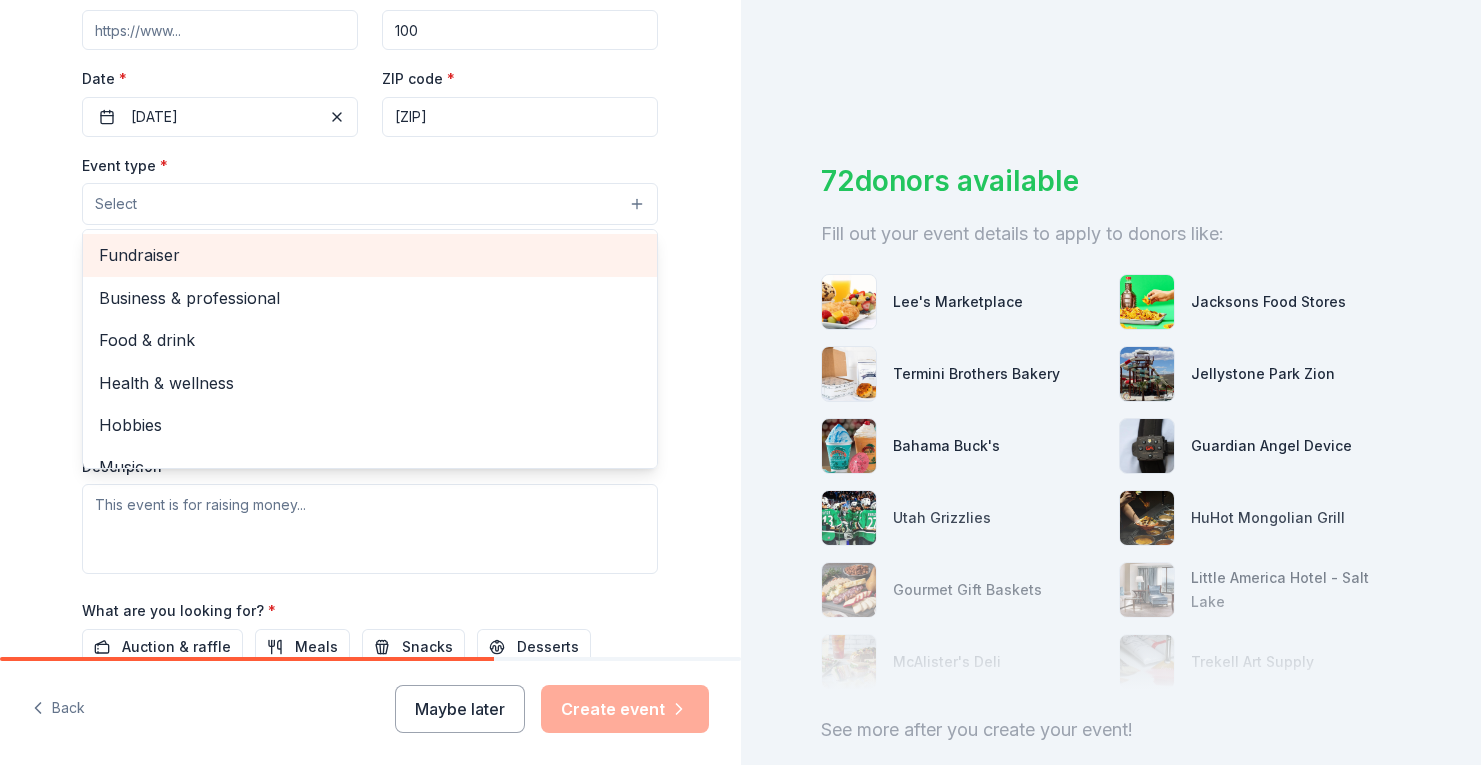 click on "Fundraiser" at bounding box center (370, 255) 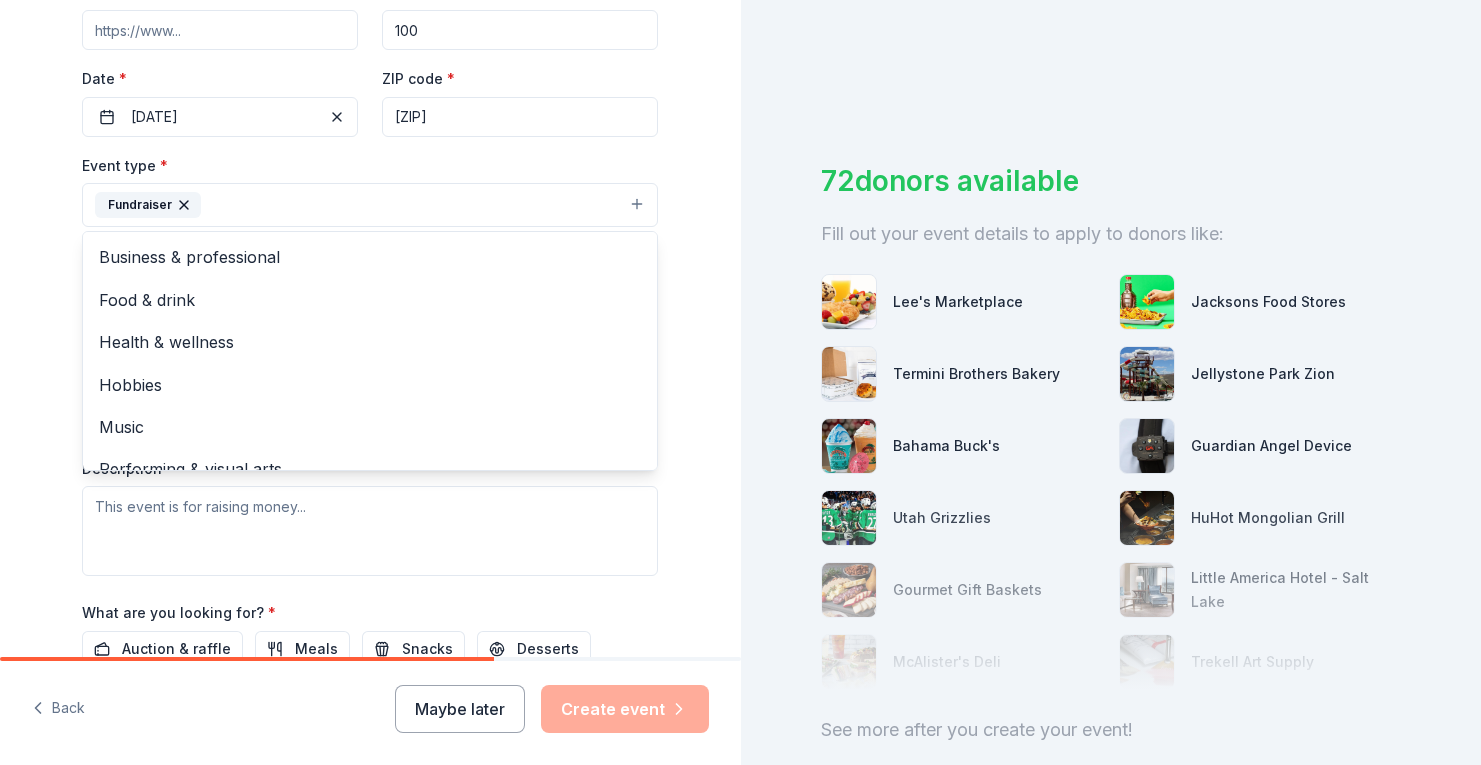 click on "Tell us about your event. We'll find in-kind donations you can apply for. Event name * Silent Auction for Annual Birthday Celebration 46 /100 Event website Attendance * 100 Date * 08/23/2025 ZIP code * [ZIP] Event type * Select Demographic Select We use this information to help brands find events with their target demographic to sponsor their products. Mailing address Apt/unit Description What are you looking for? * Auction & raffle Meals Snacks Desserts Alcohol Beverages Send me reminders Email me reminders of donor application deadlines Recurring event" at bounding box center (370, 248) 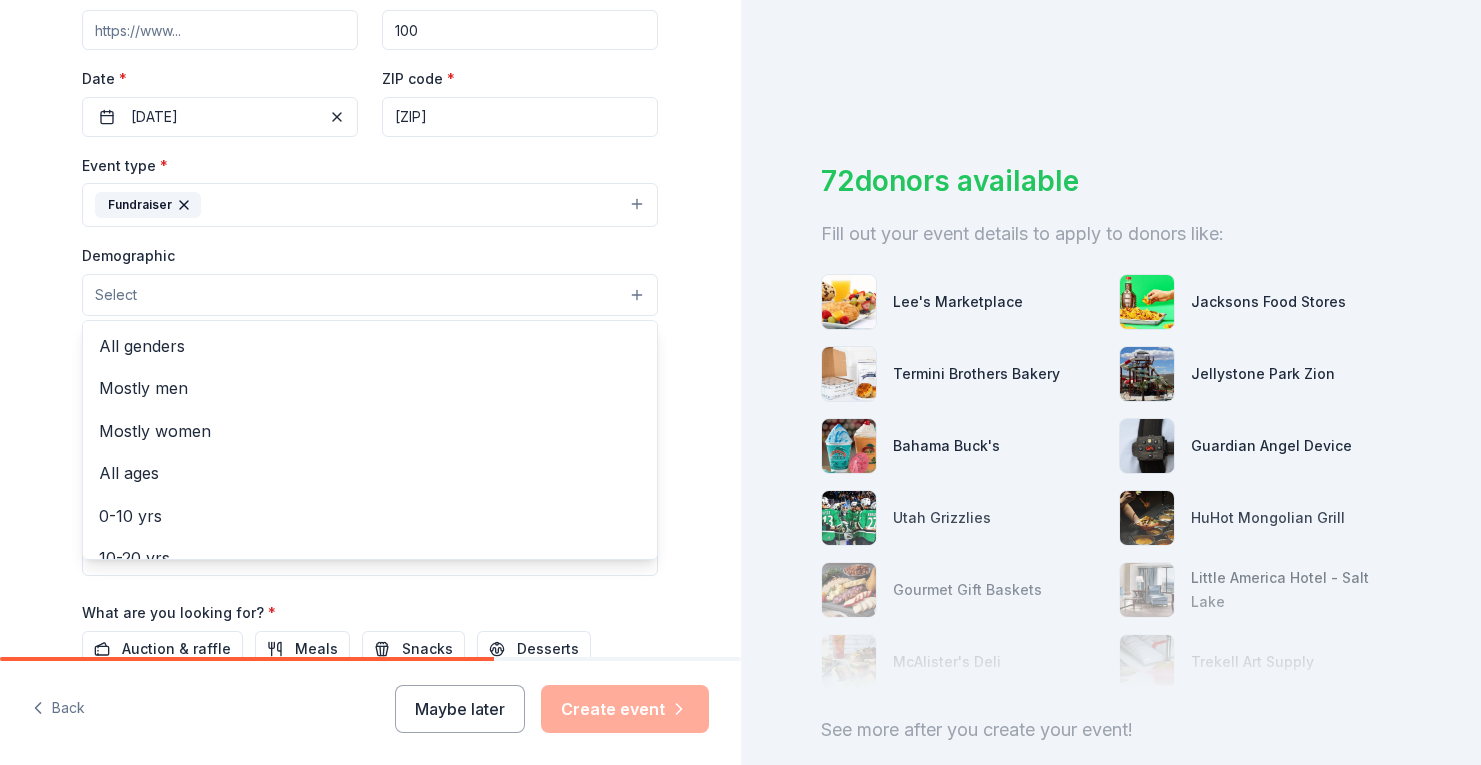 click on "Select" at bounding box center (116, 295) 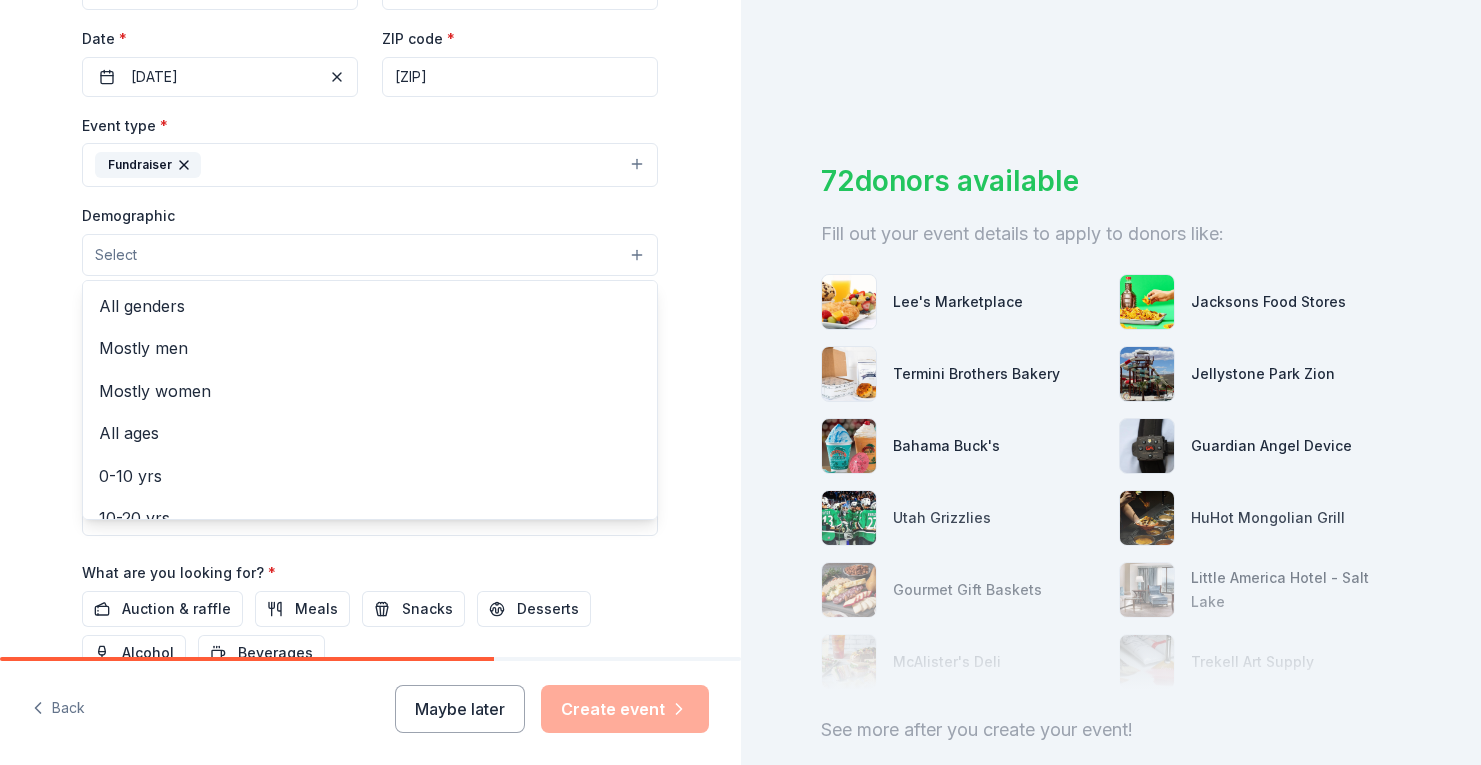 scroll, scrollTop: 478, scrollLeft: 0, axis: vertical 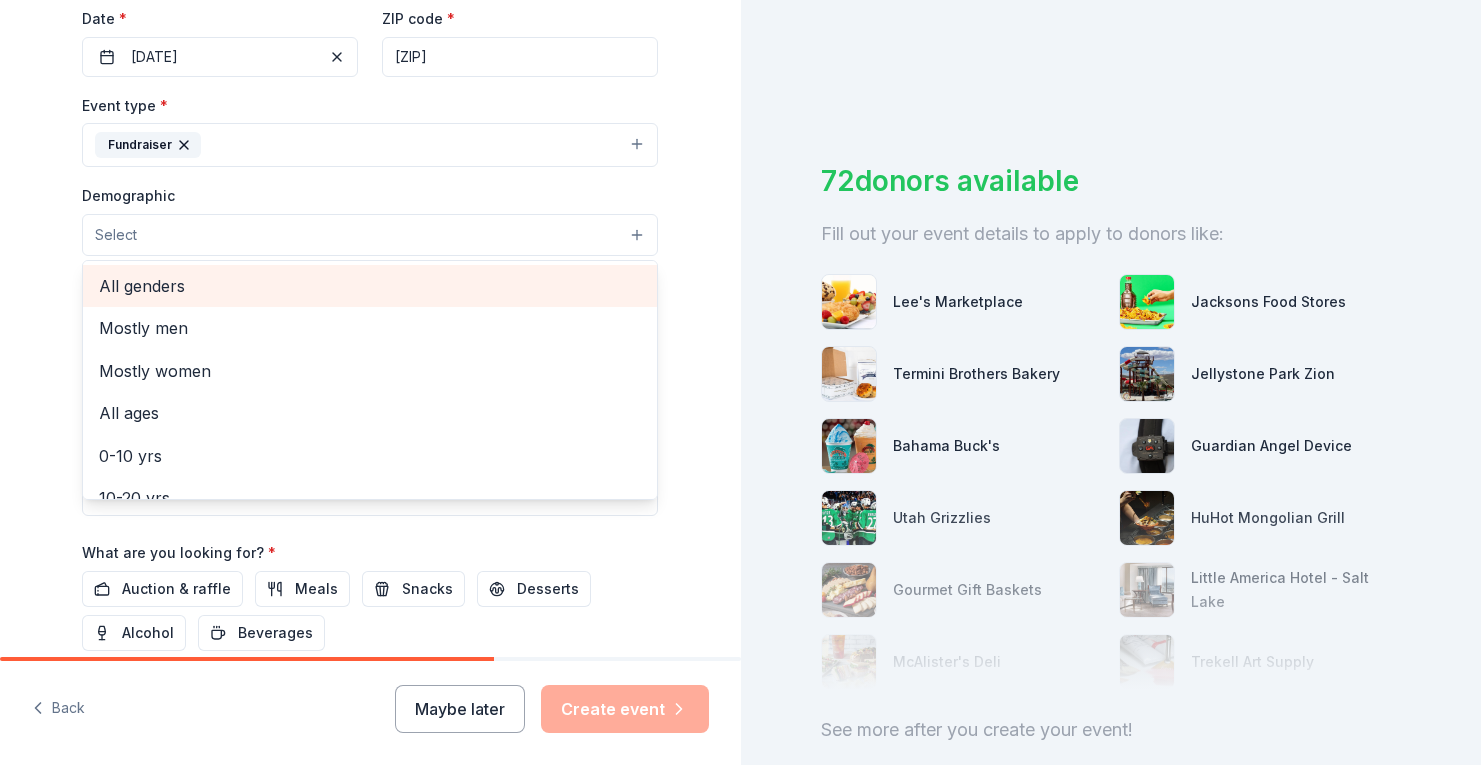 click on "All genders" at bounding box center [370, 286] 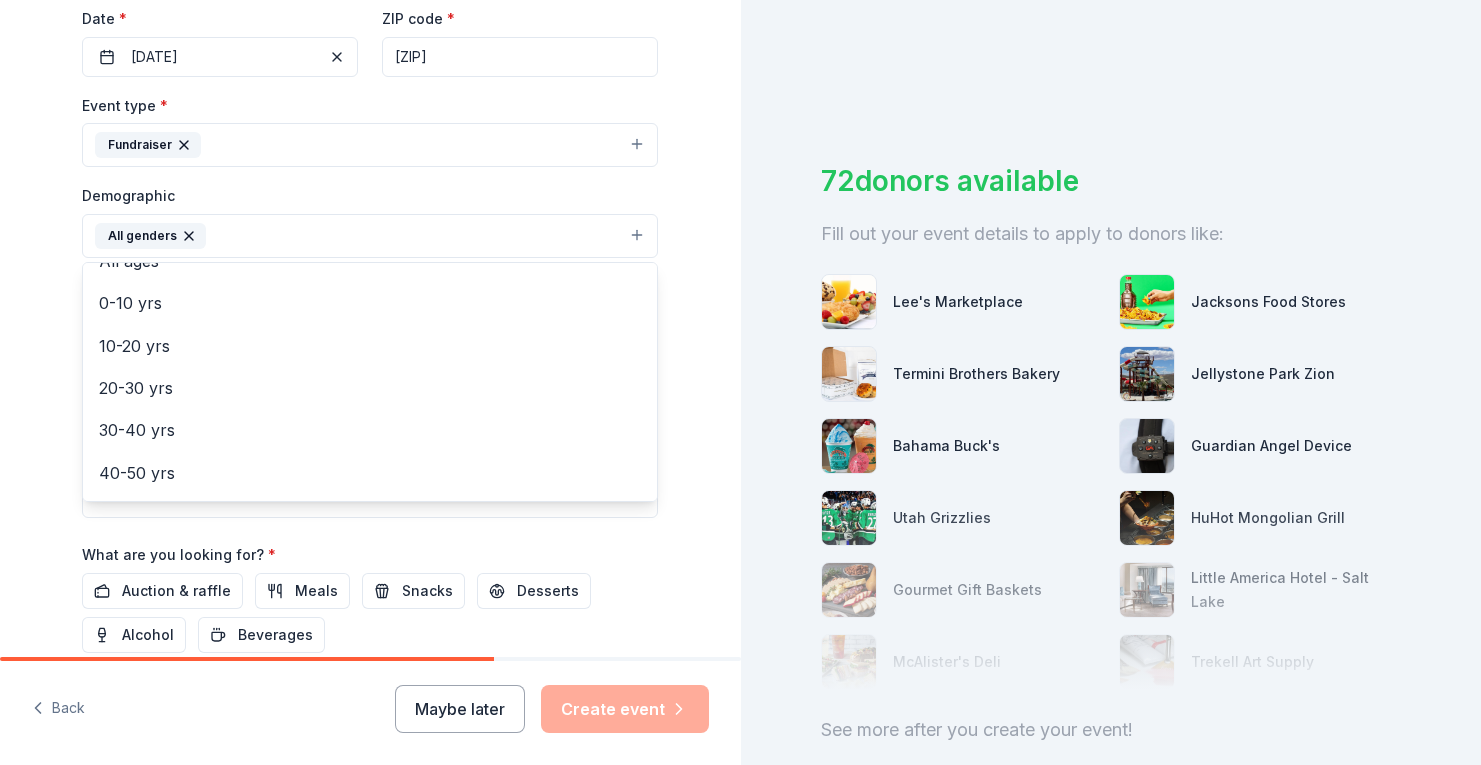 scroll, scrollTop: 122, scrollLeft: 0, axis: vertical 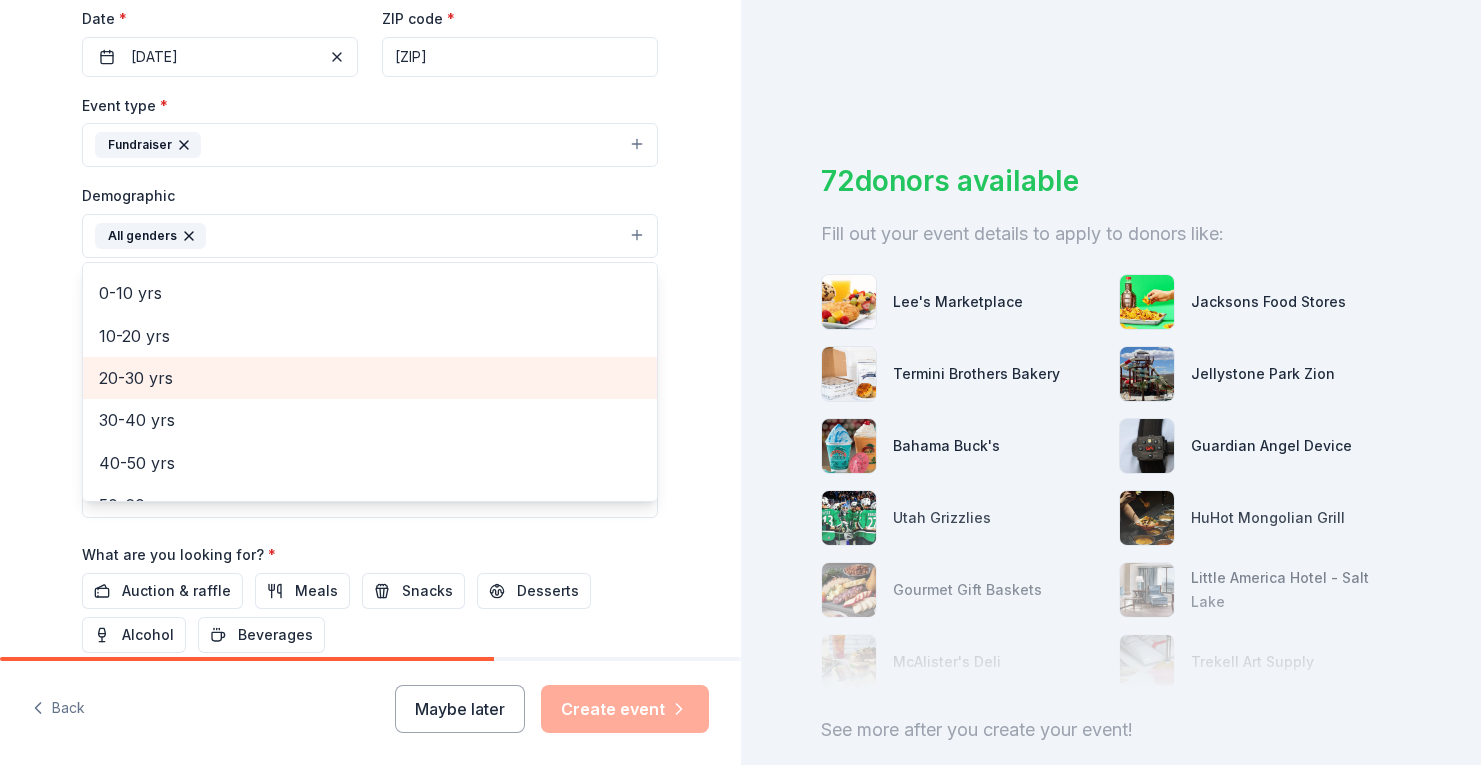 click on "20-30 yrs" at bounding box center (370, 378) 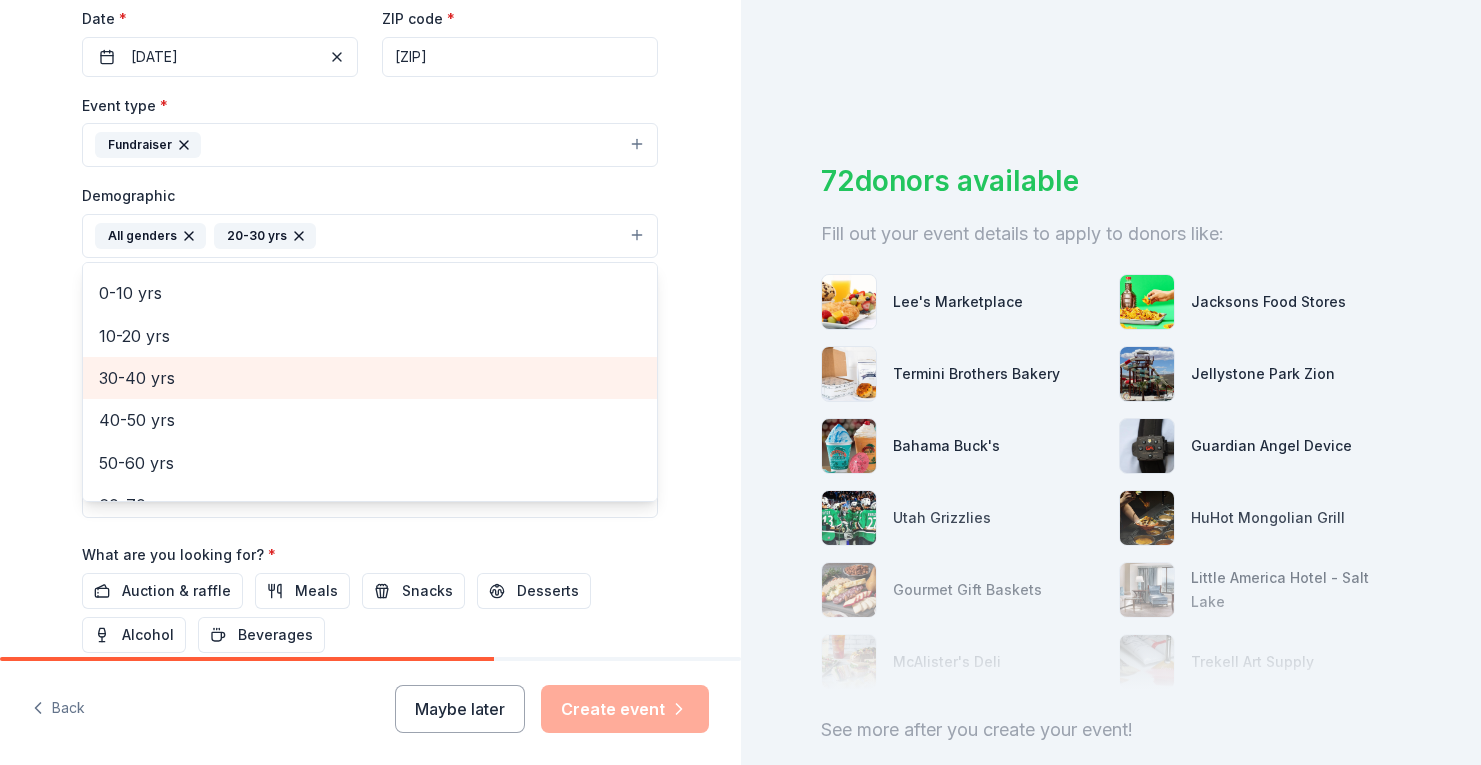click on "30-40 yrs" at bounding box center (370, 378) 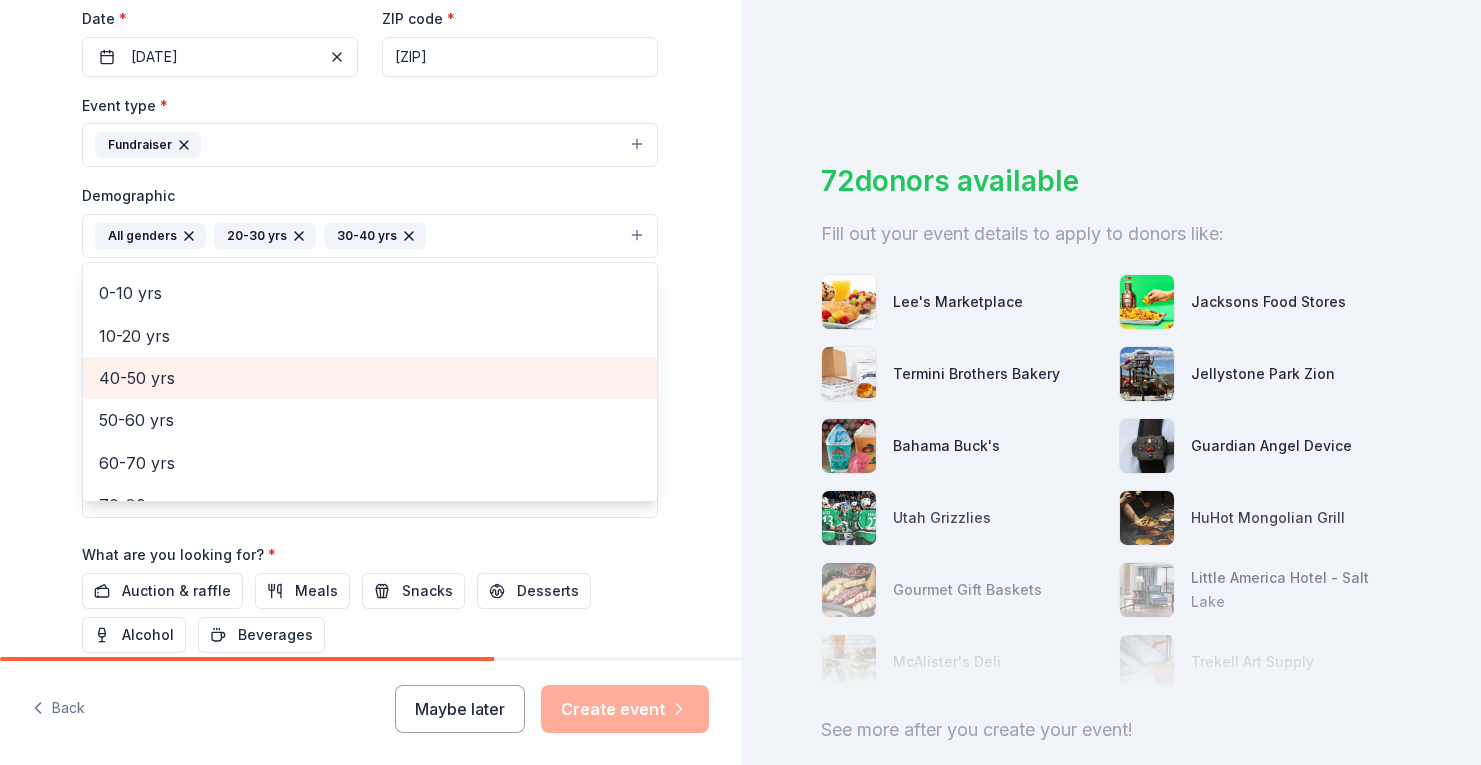click on "40-50 yrs" at bounding box center [370, 378] 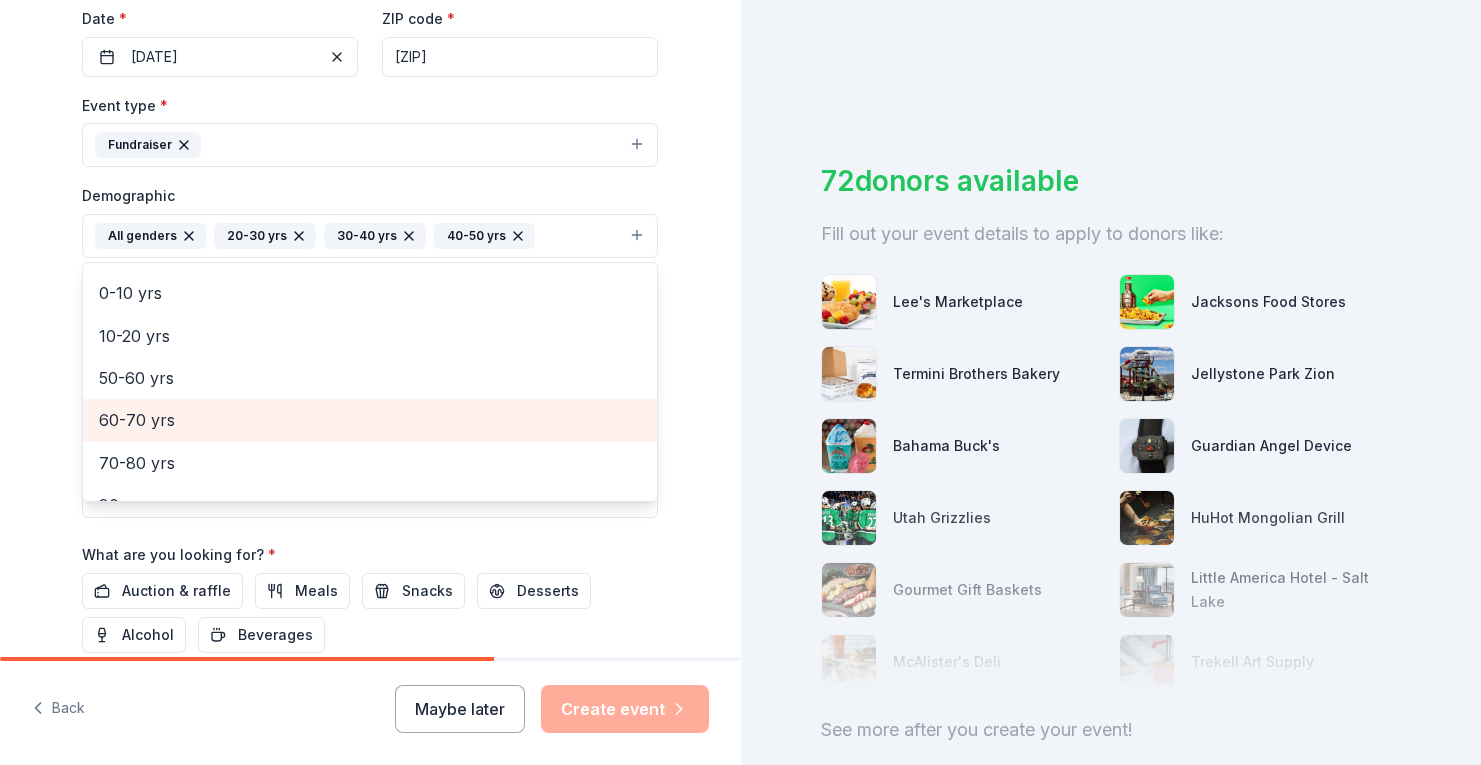 click on "60-70 yrs" at bounding box center (370, 420) 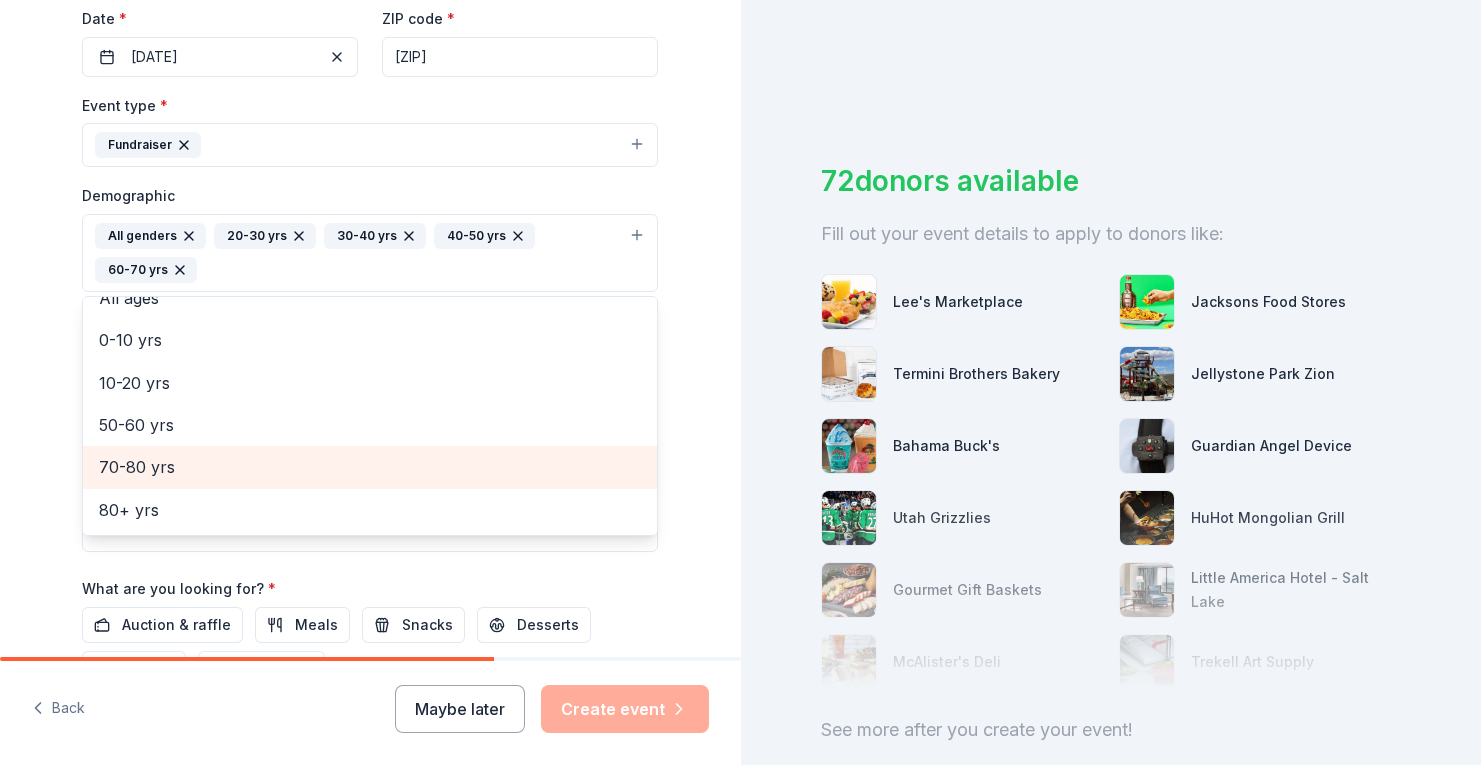 click on "70-80 yrs" at bounding box center (370, 467) 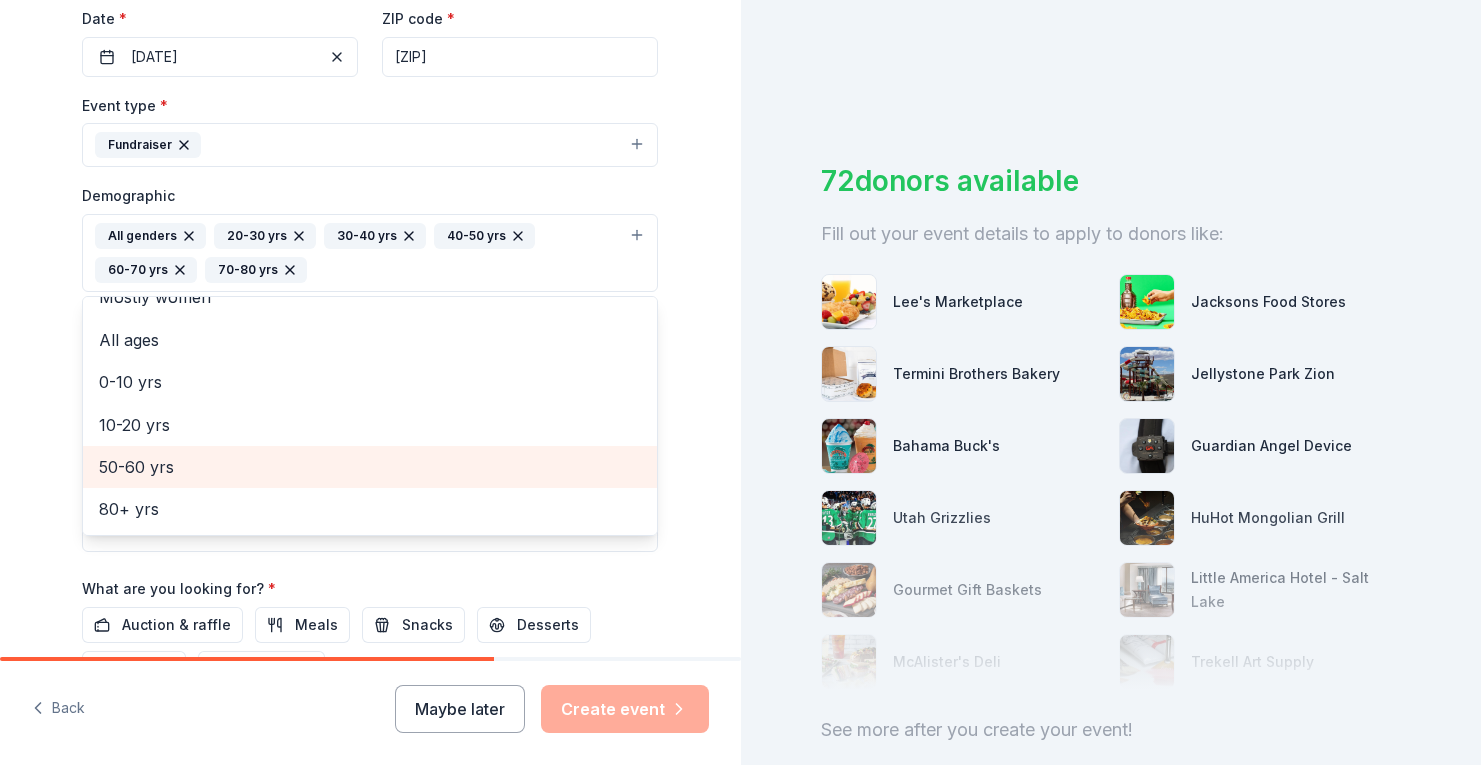 scroll, scrollTop: 67, scrollLeft: 0, axis: vertical 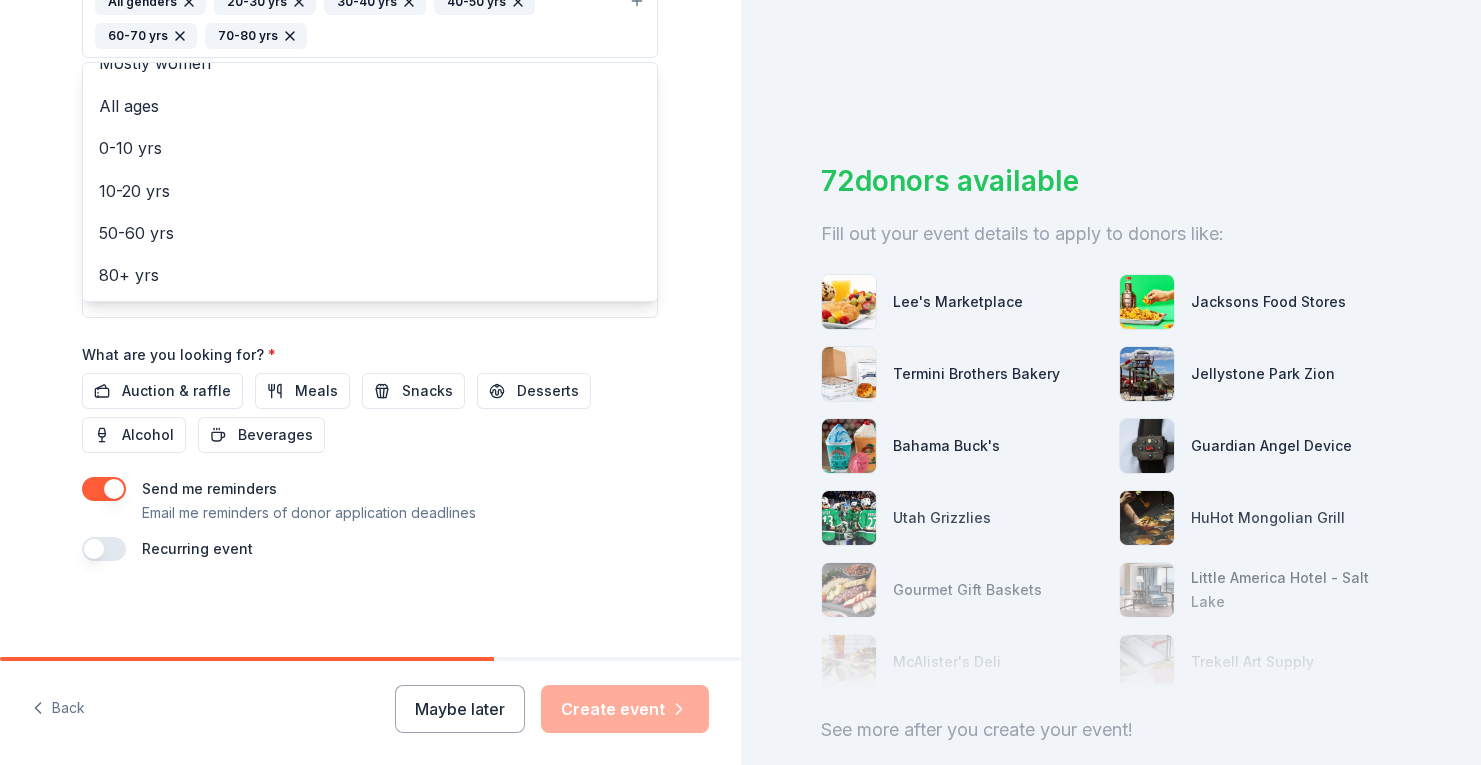 click on "Event name * Silent Auction for Annual Birthday Celebration 46 /100 Event website Attendance * 100 Date * 08/23/2025 ZIP code * [ZIP] Event type * Fundraiser Demographic All genders 20-30 yrs 30-40 yrs 40-50 yrs 60-70 yrs 70-80 yrs Mostly men Mostly women All ages 0-10 yrs 10-20 yrs 50-60 yrs 80+ yrs We use this information to help brands find events with their target demographic to sponsor their products. Mailing address Apt/unit Description What are you looking for? * Auction & raffle Meals Snacks Desserts Alcohol Beverages Send me reminders Email me reminders of donor application deadlines Recurring event" at bounding box center (370, 80) 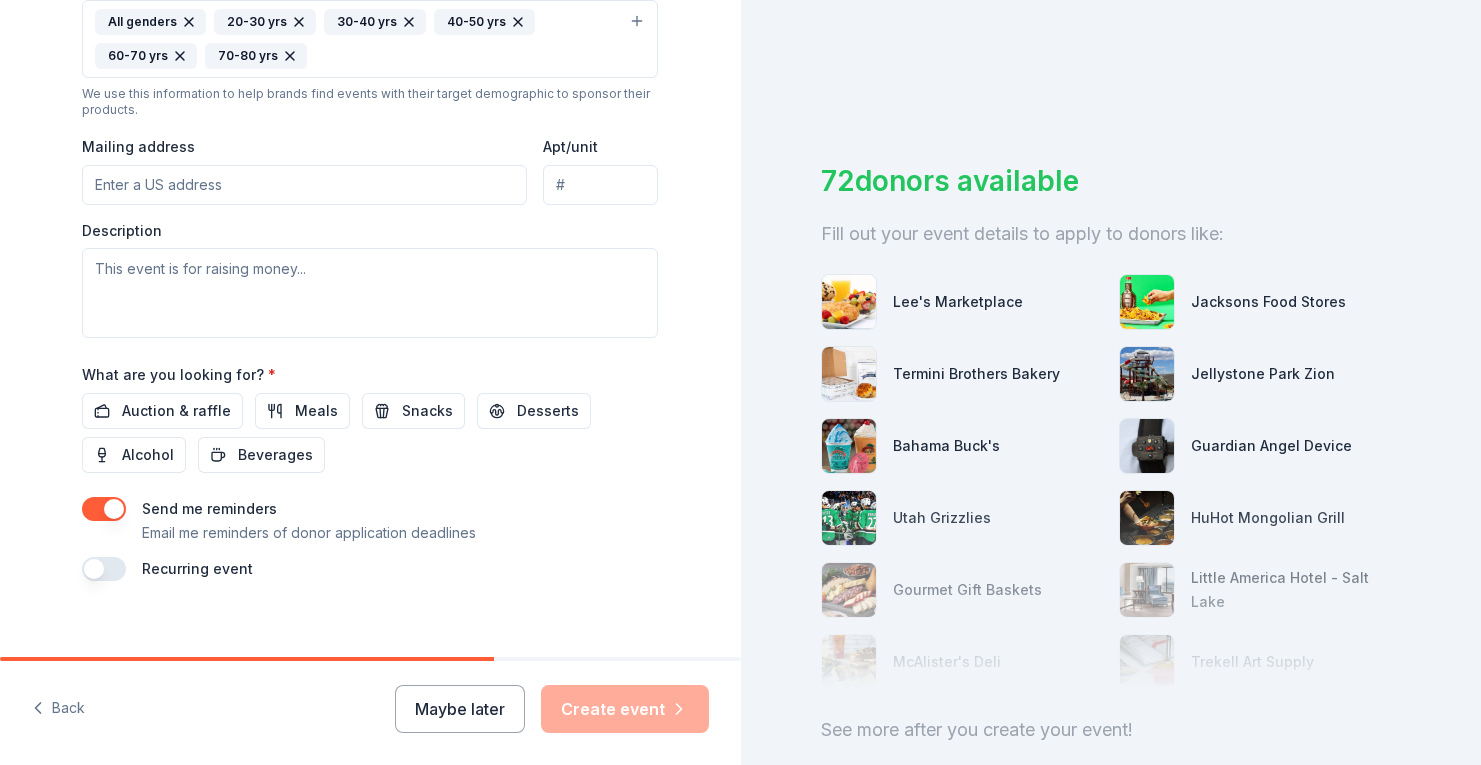 scroll, scrollTop: 663, scrollLeft: 0, axis: vertical 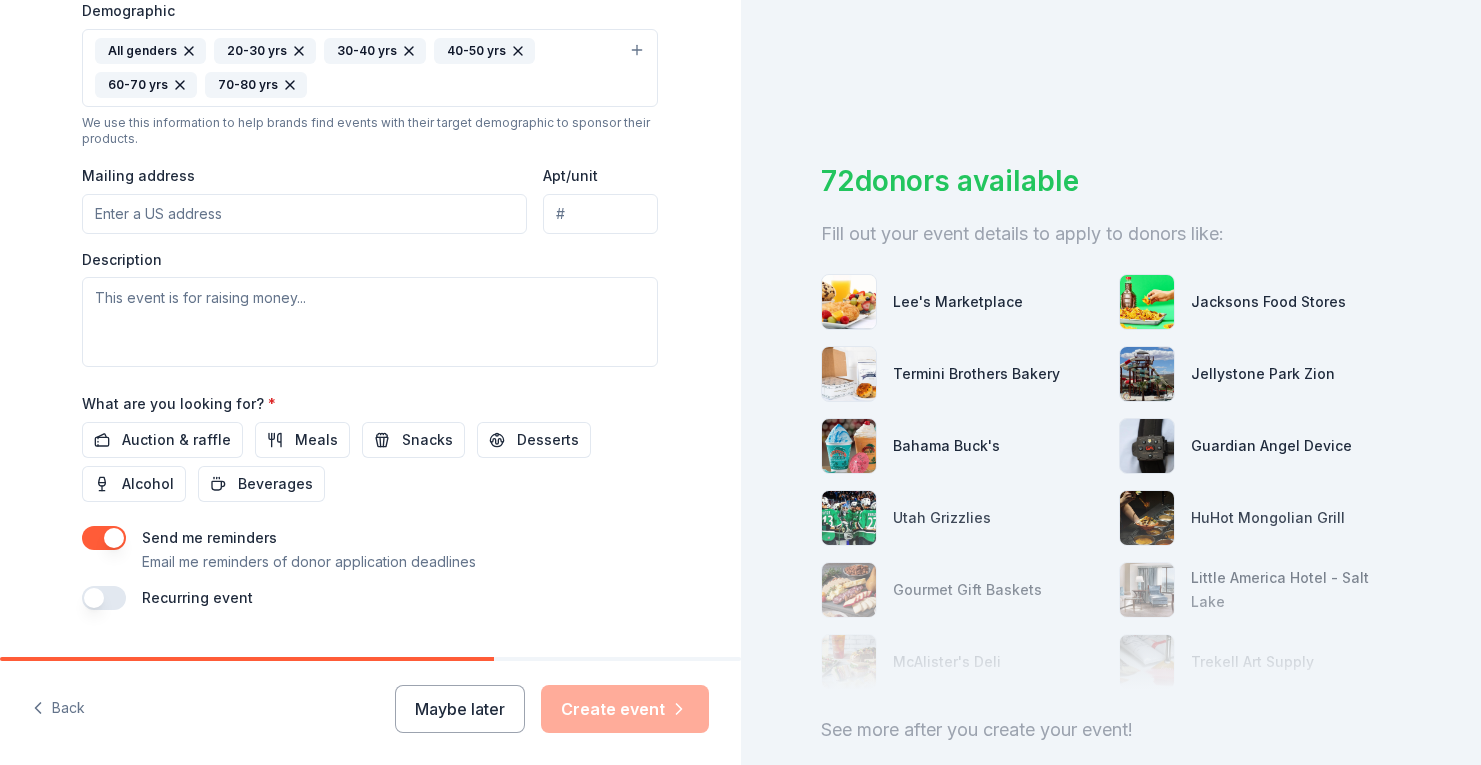 click on "Mailing address" at bounding box center [304, 214] 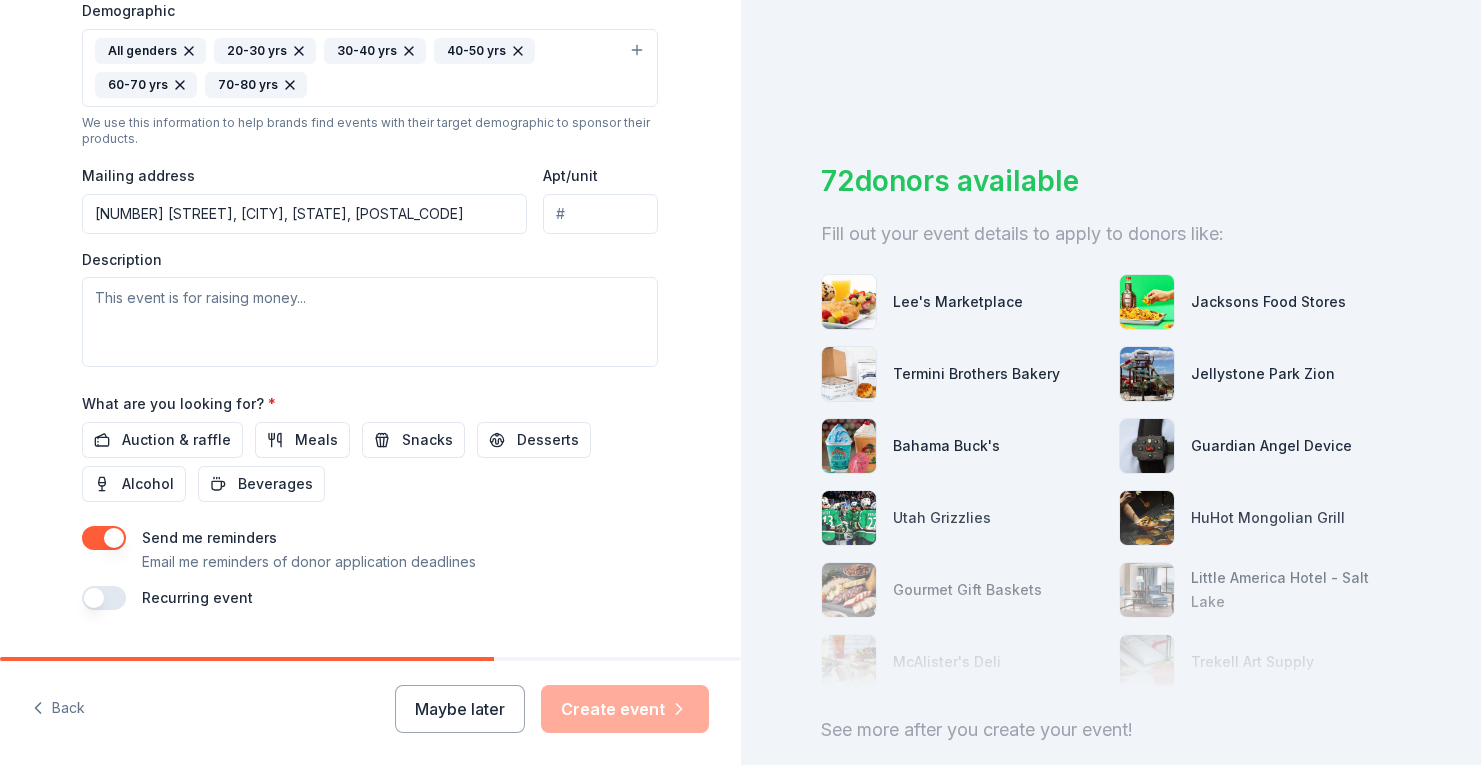 type on "[NUMBER] [STREET], [CITY], [STATE], [POSTAL_CODE]" 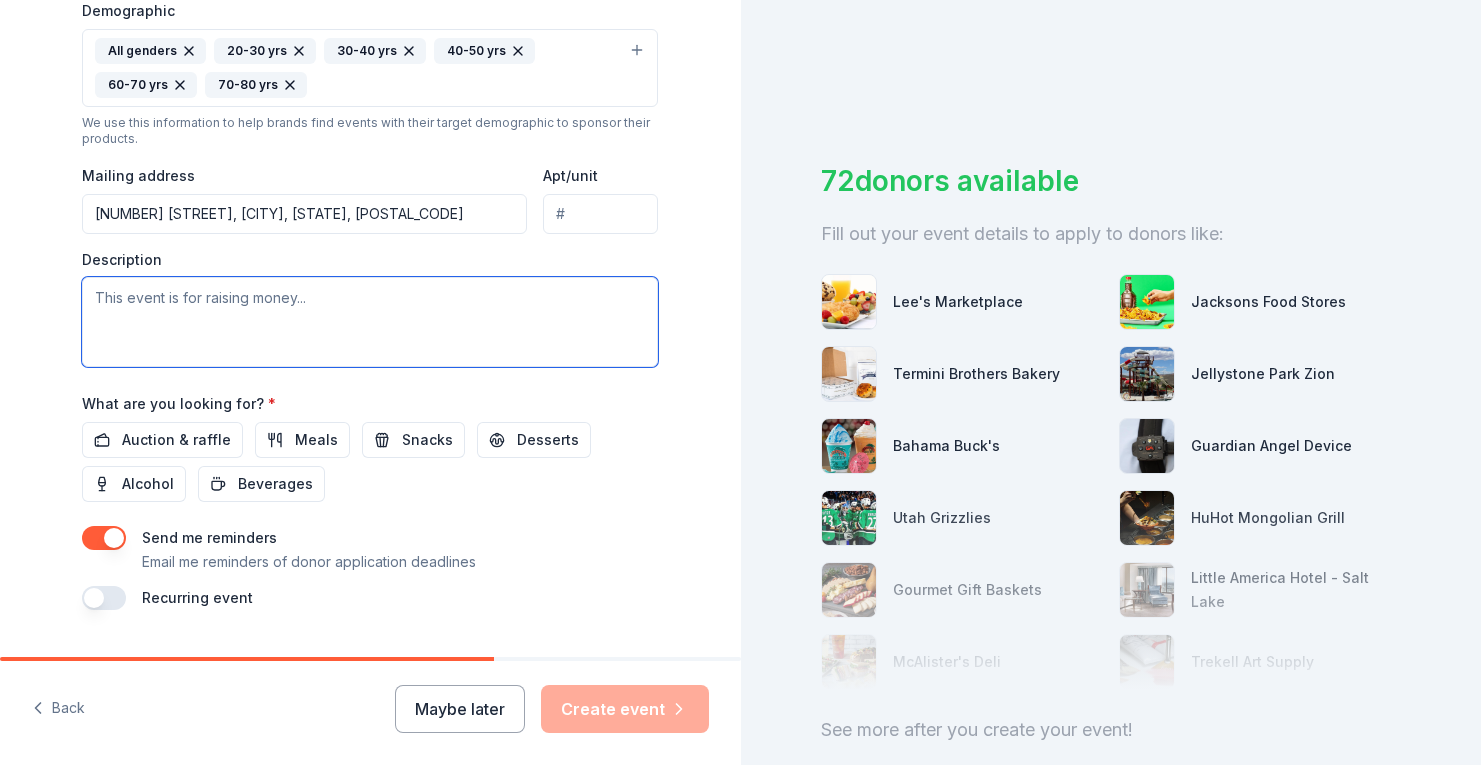 click at bounding box center [370, 322] 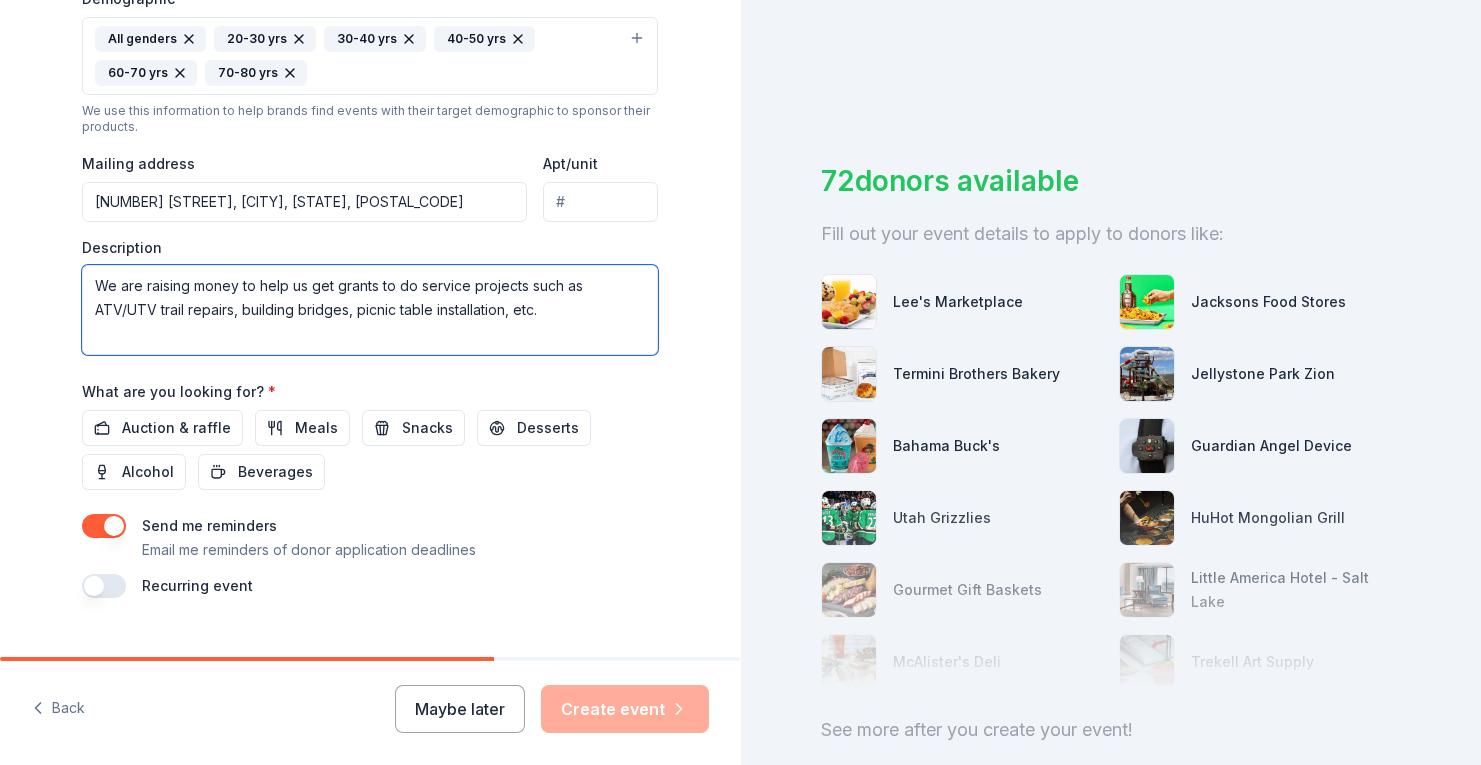 scroll, scrollTop: 712, scrollLeft: 0, axis: vertical 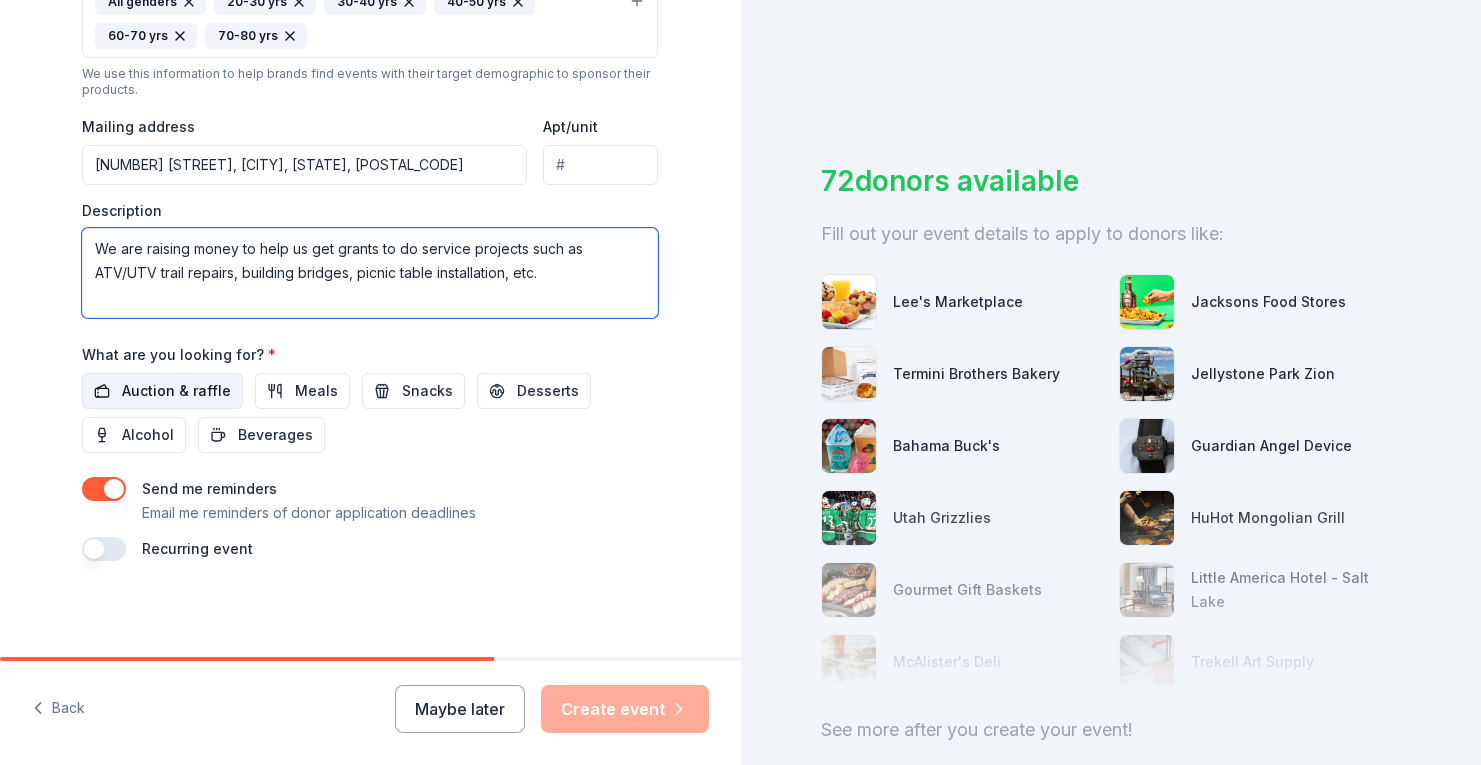 type on "We are raising money to help us get grants to do service projects such as ATV/UTV trail repairs, building bridges, picnic table installation, etc." 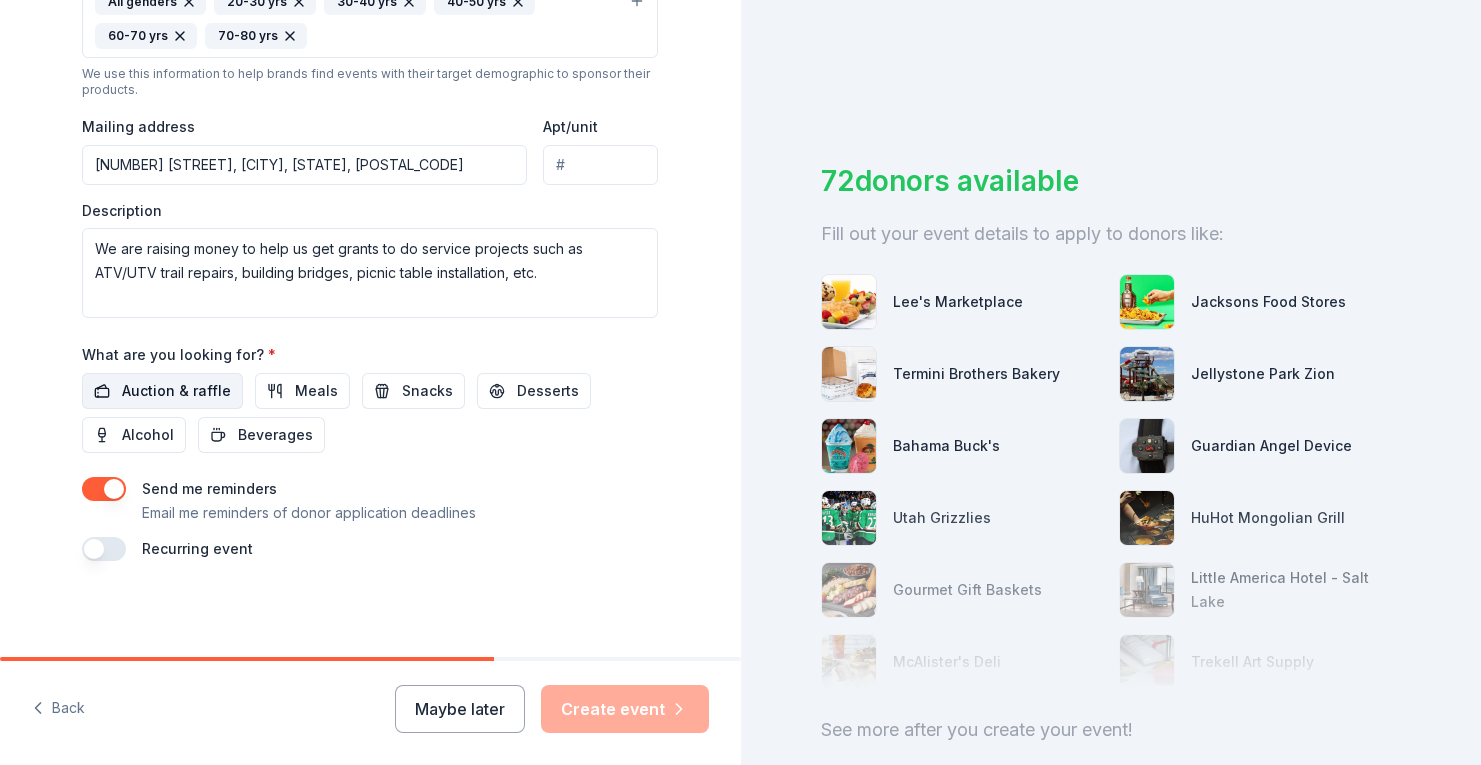 click on "Auction & raffle" at bounding box center (176, 391) 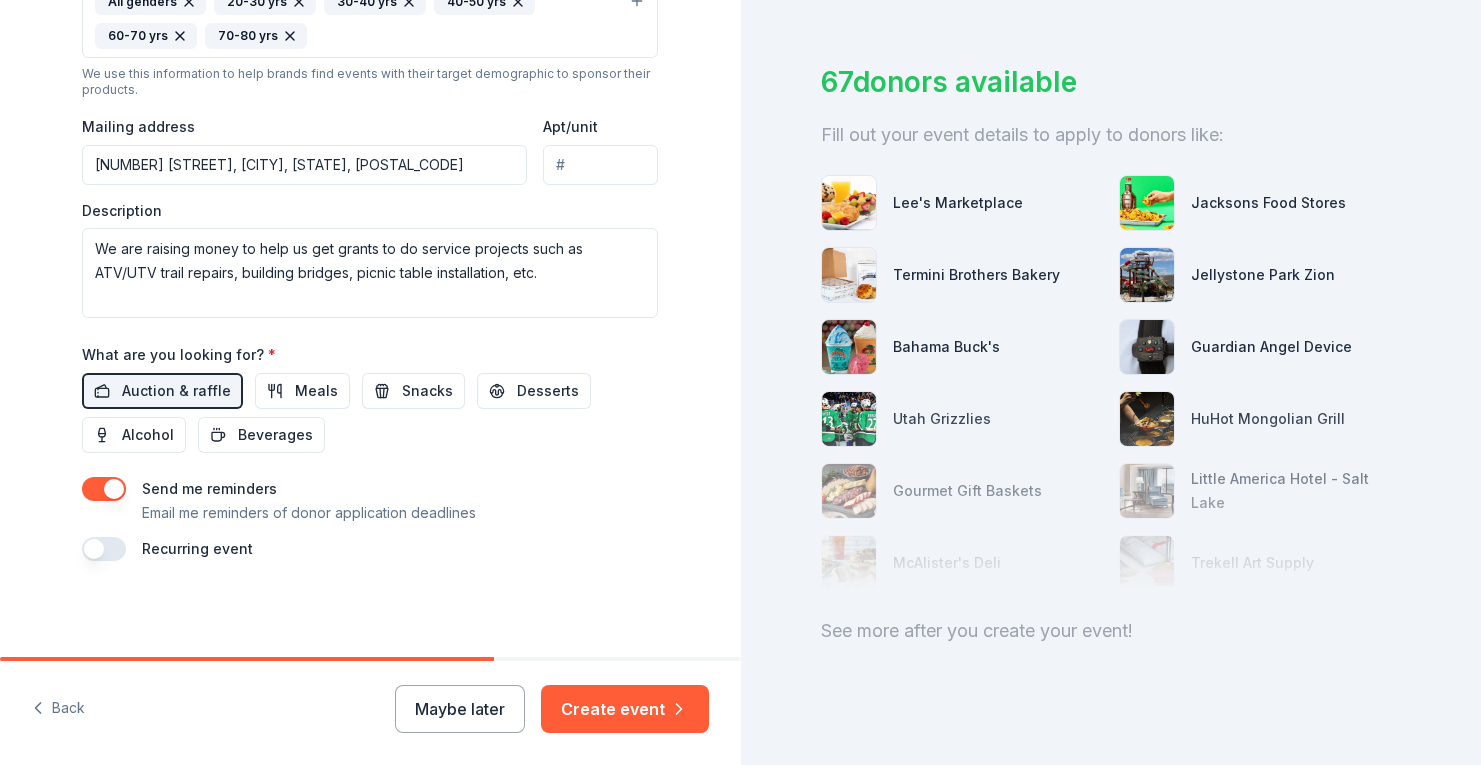 scroll, scrollTop: 109, scrollLeft: 0, axis: vertical 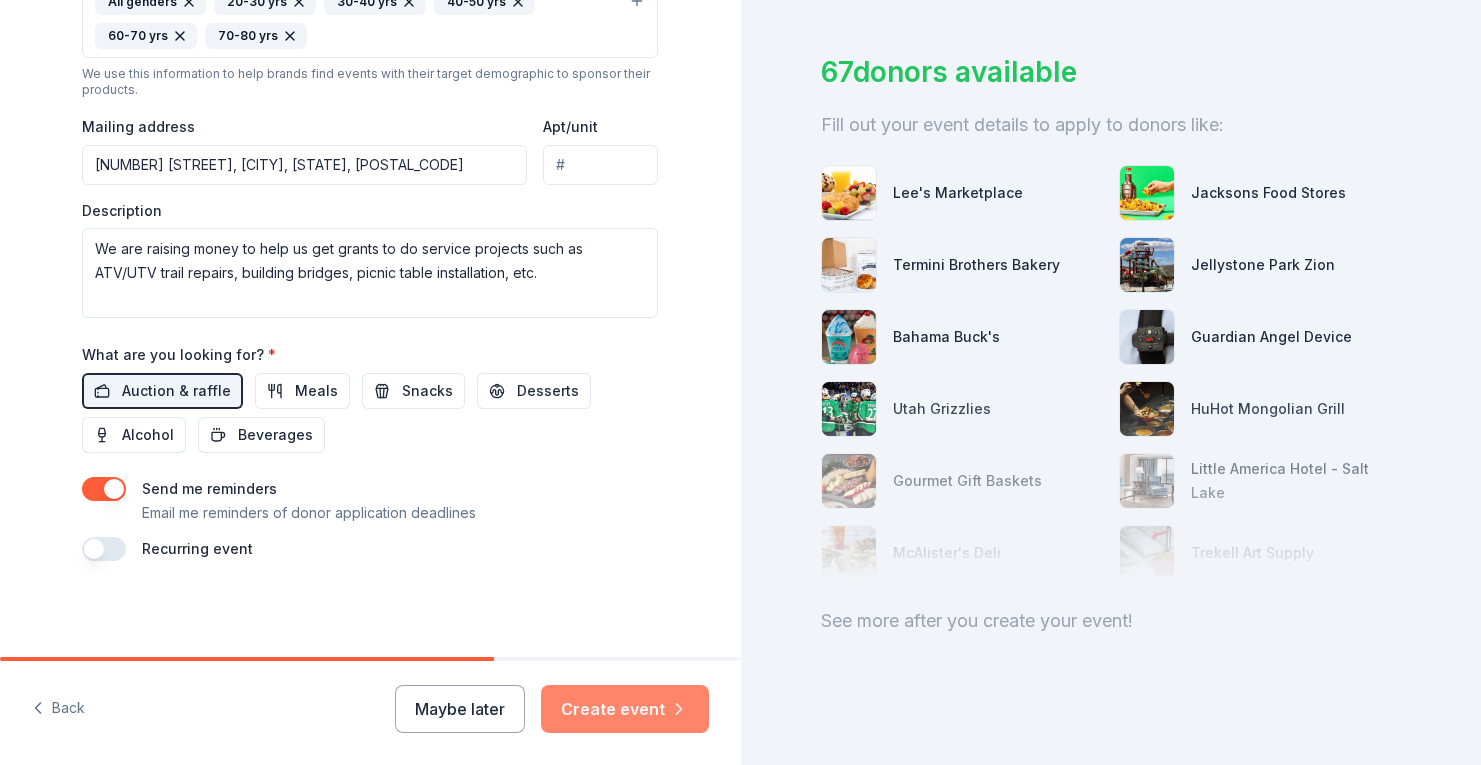 click on "Create event" at bounding box center [625, 709] 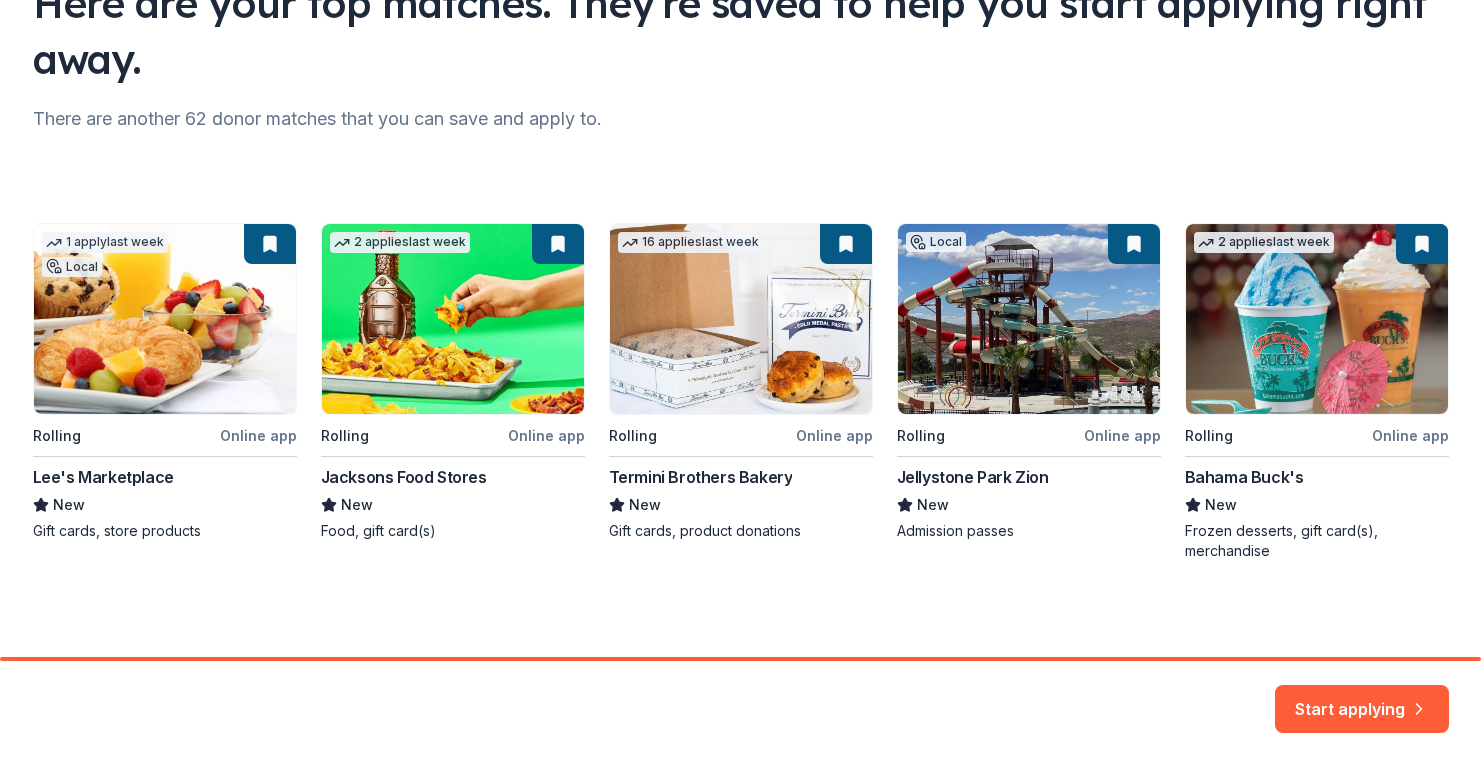 scroll, scrollTop: 173, scrollLeft: 0, axis: vertical 